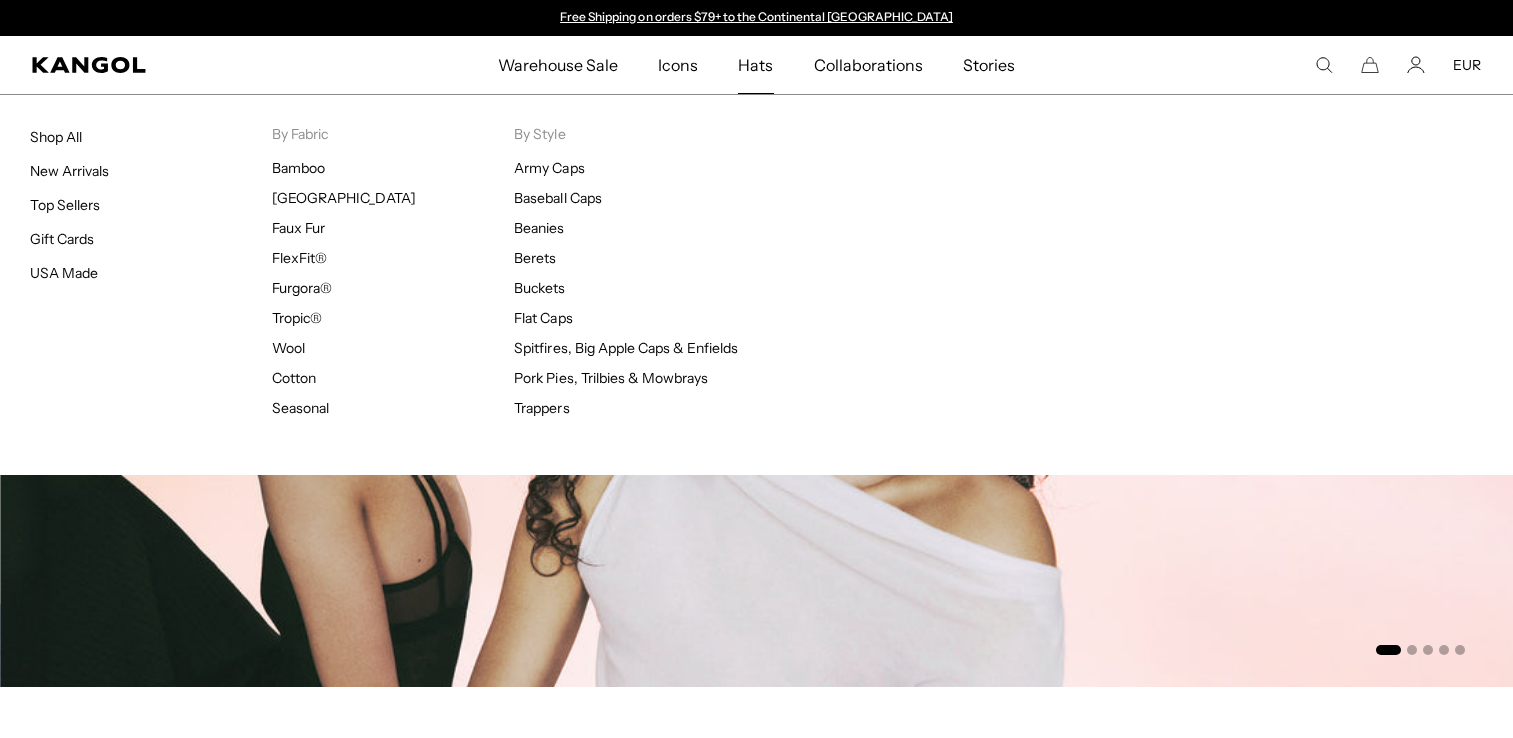 scroll, scrollTop: 0, scrollLeft: 0, axis: both 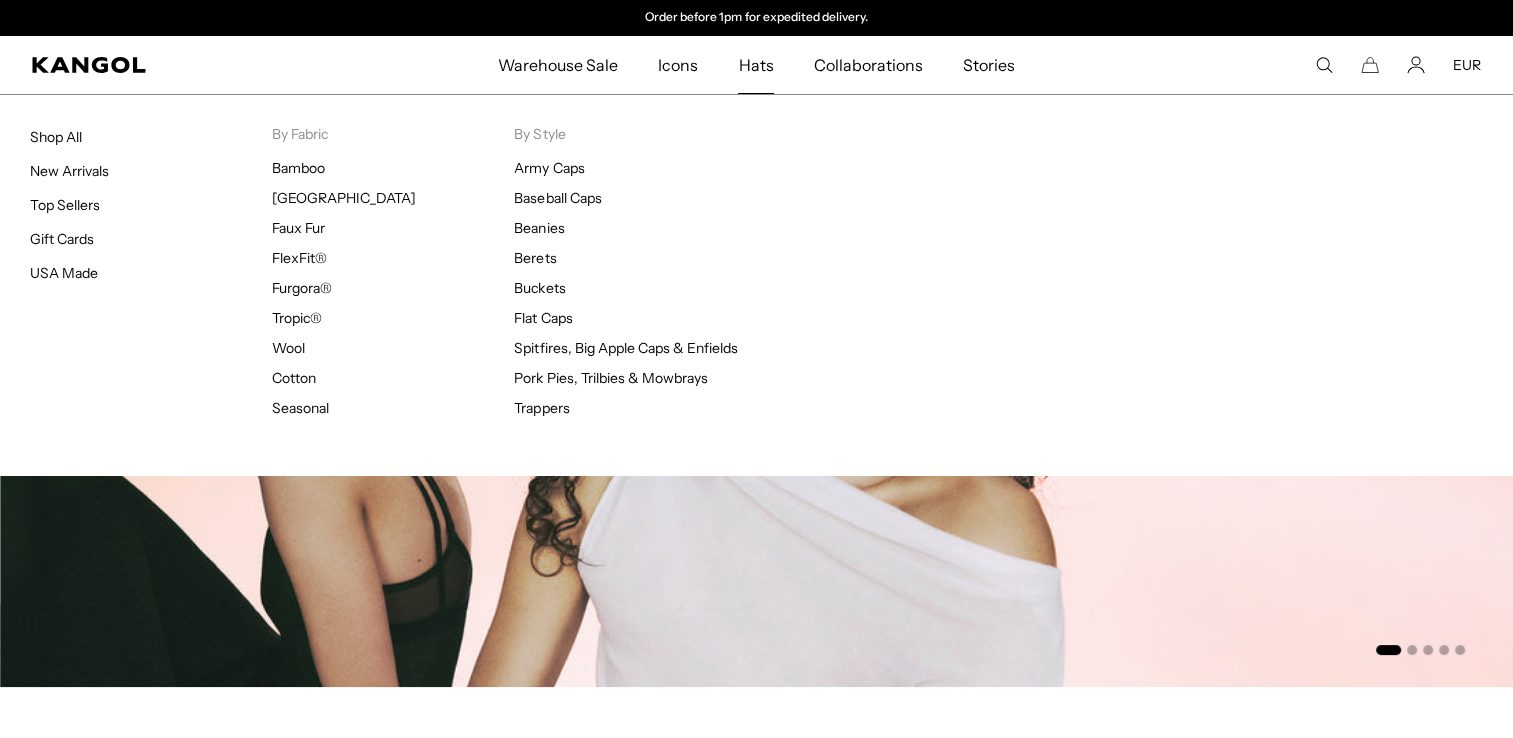 click on "Hats" at bounding box center (755, 65) 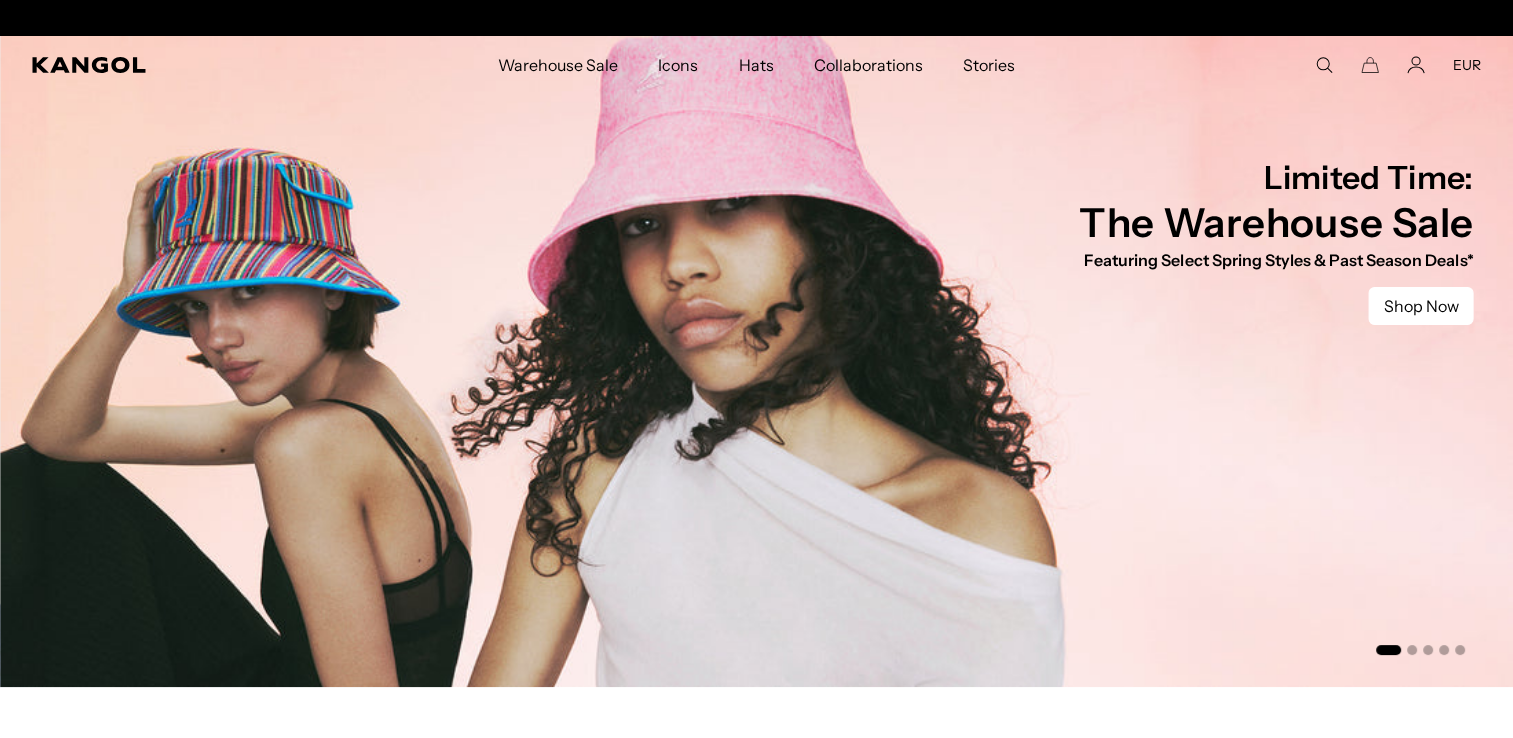 scroll, scrollTop: 0, scrollLeft: 0, axis: both 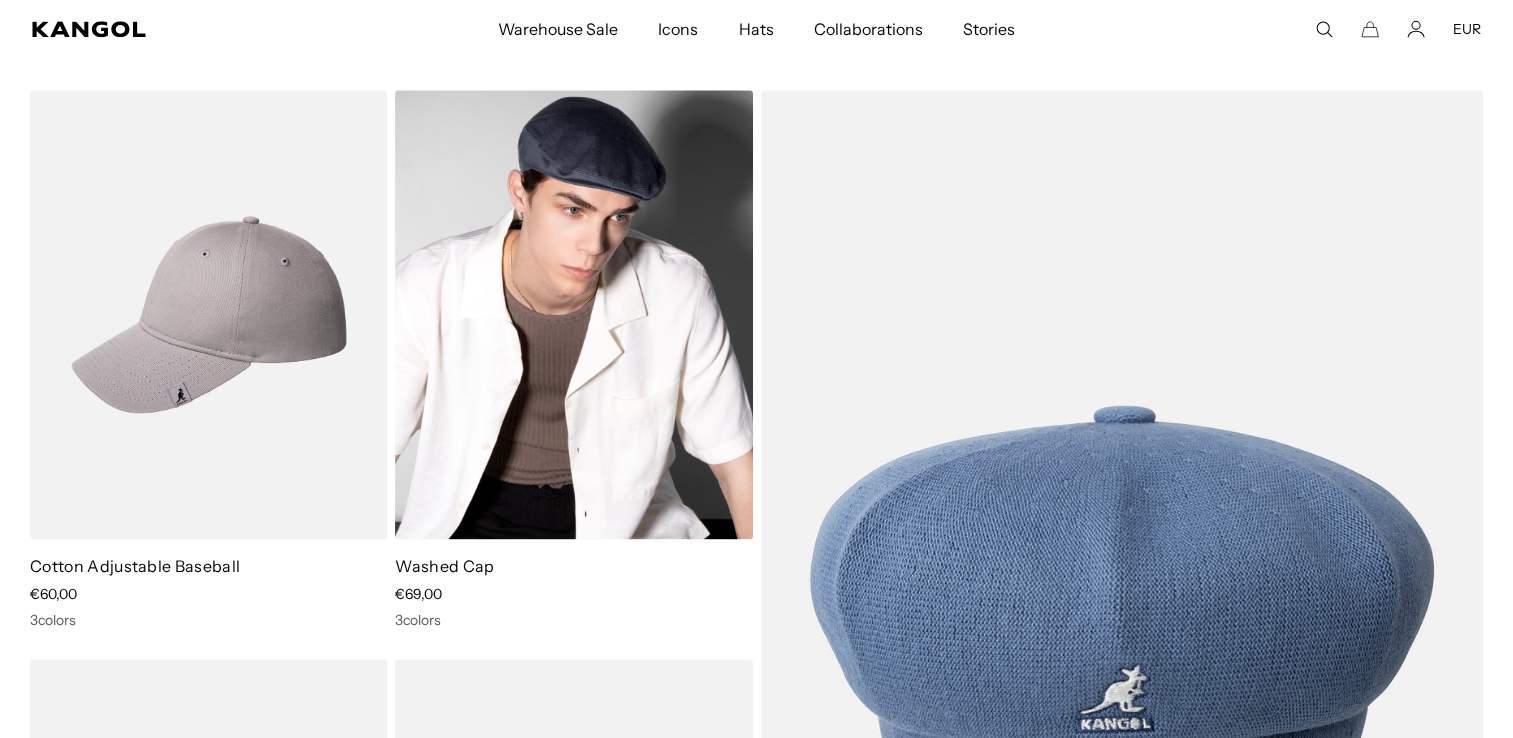 click at bounding box center [573, 314] 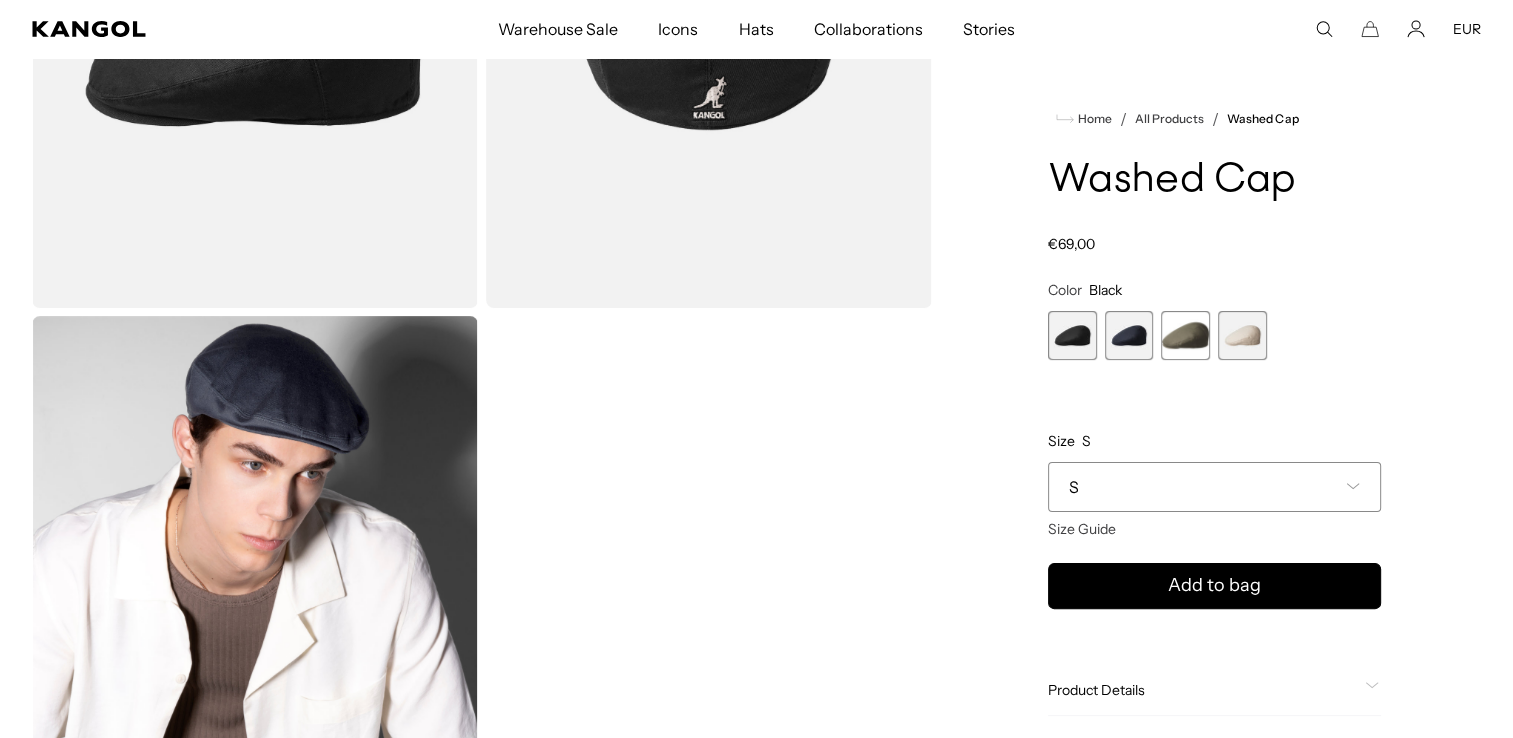 scroll, scrollTop: 380, scrollLeft: 0, axis: vertical 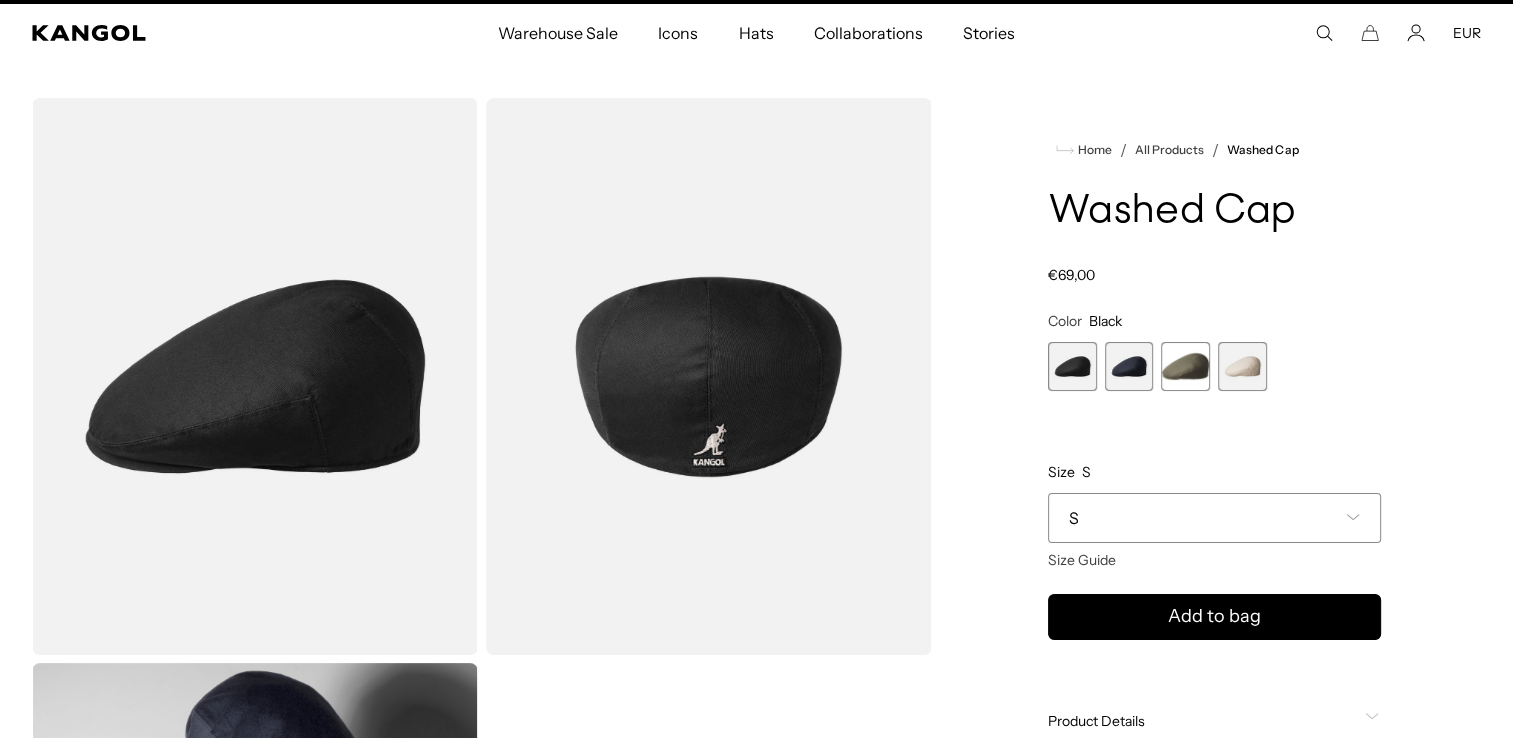 click at bounding box center [709, 376] 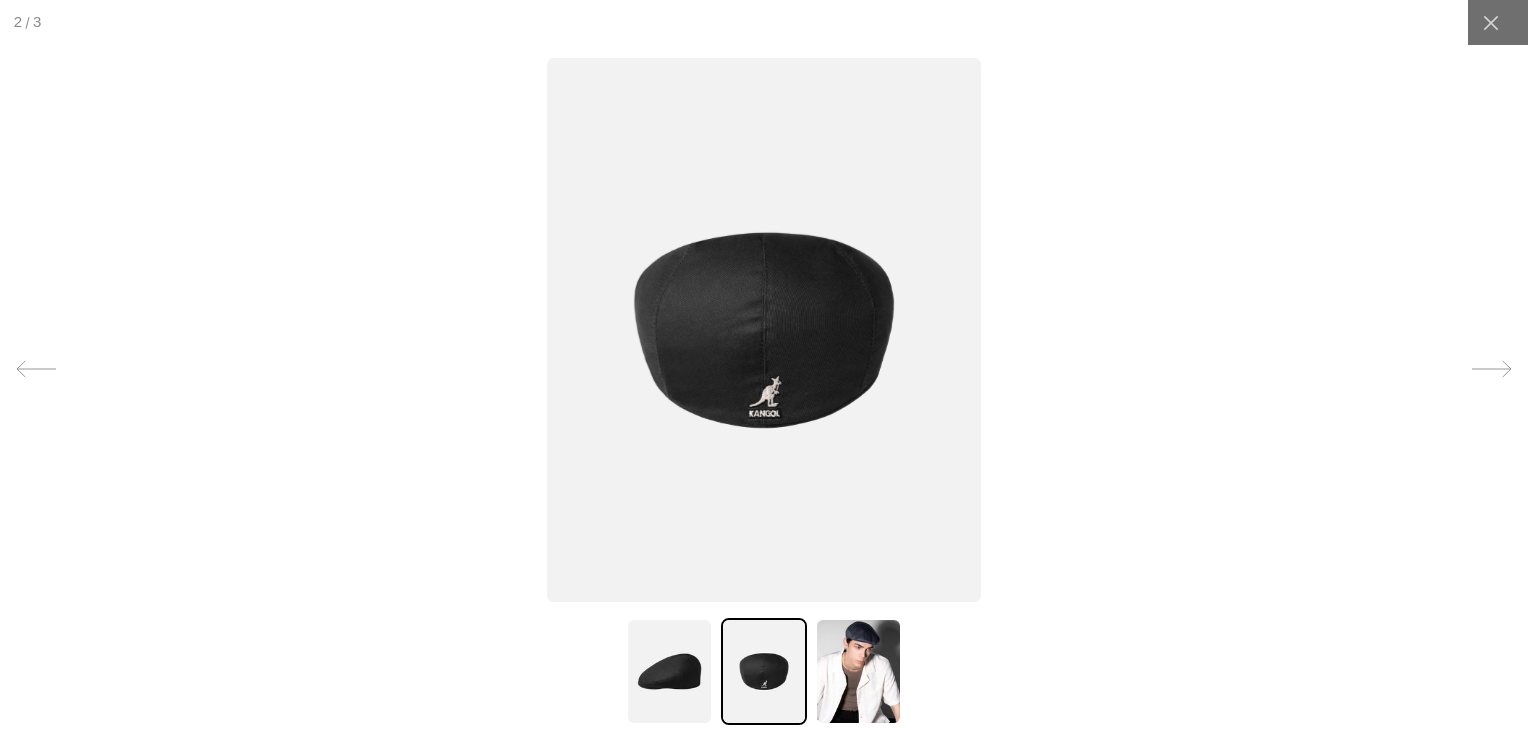 scroll, scrollTop: 0, scrollLeft: 0, axis: both 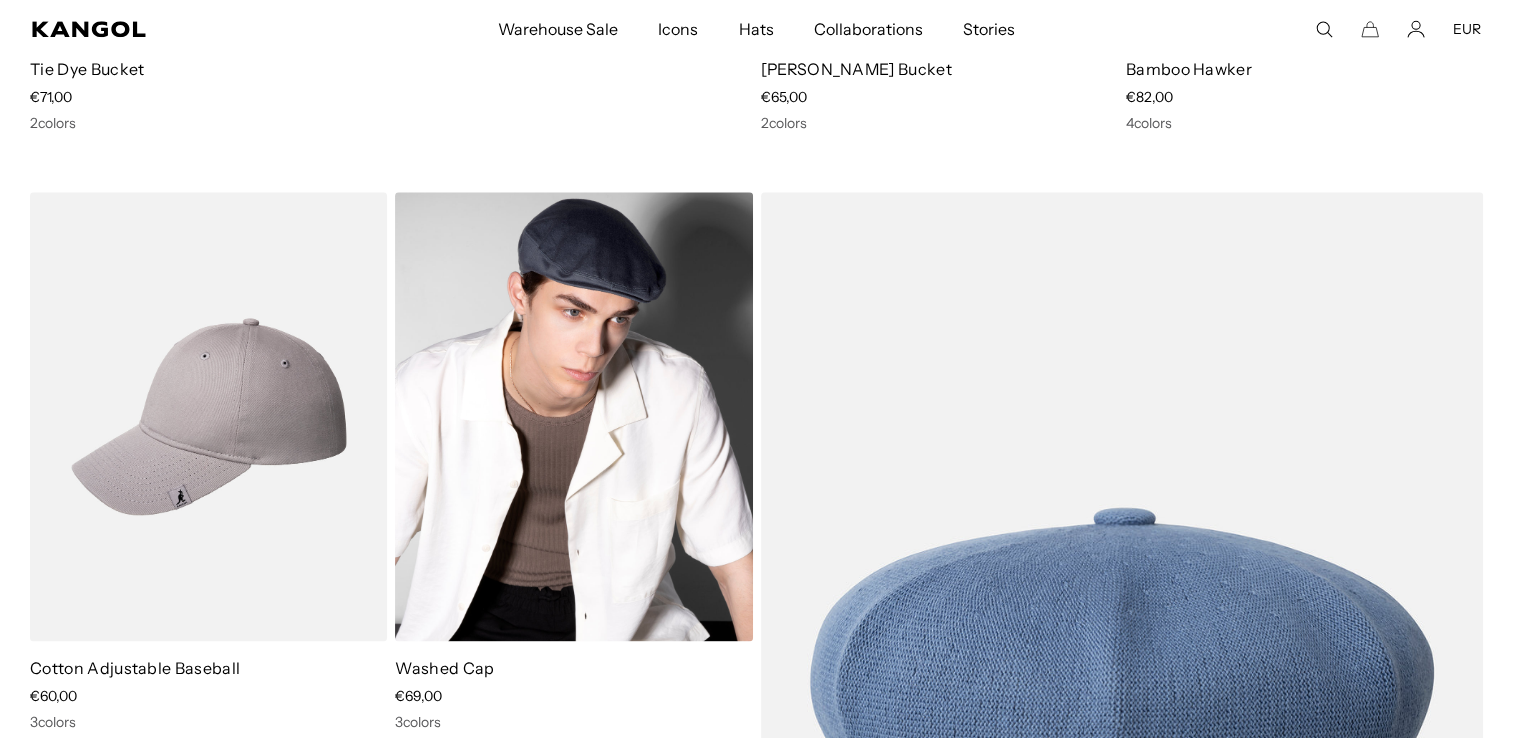 click at bounding box center (573, 416) 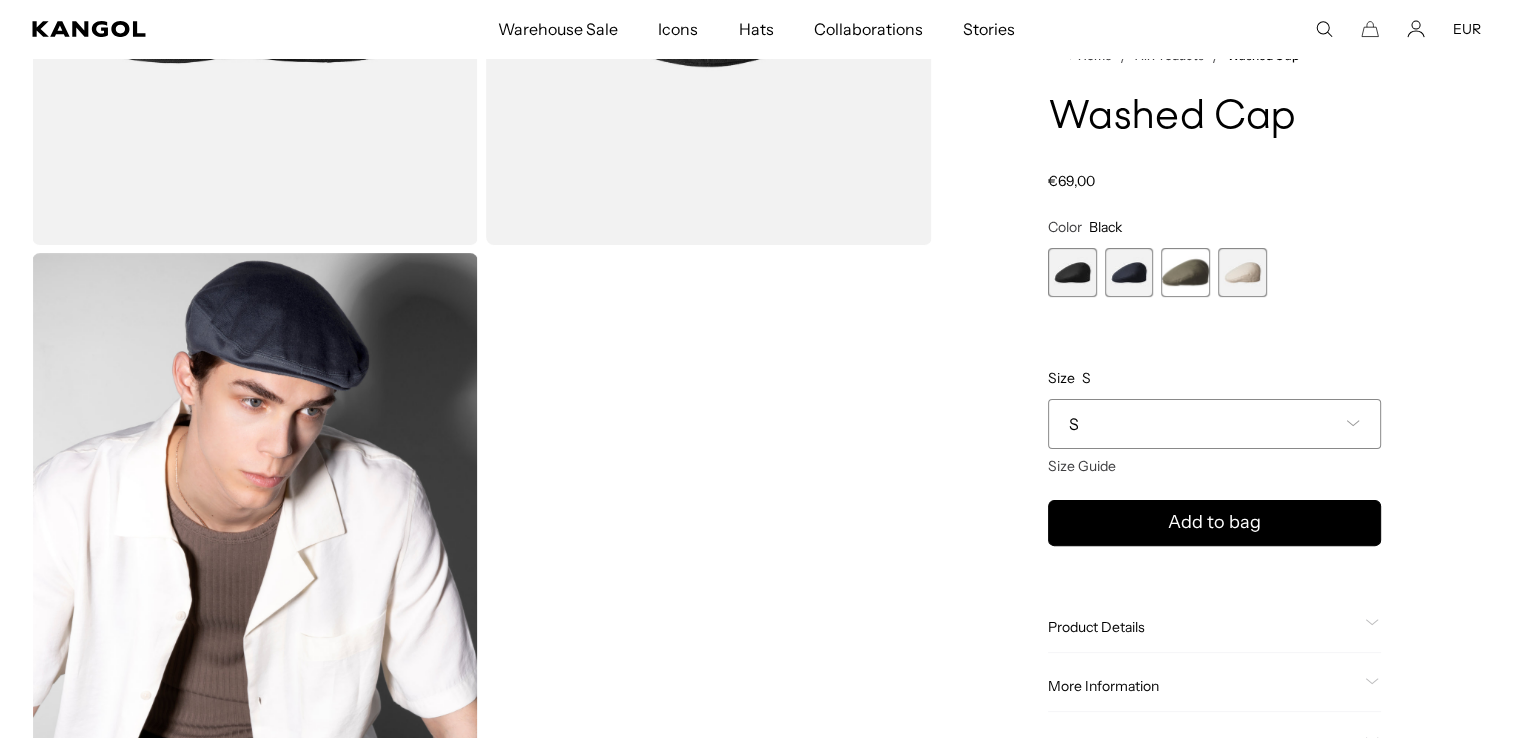 scroll, scrollTop: 448, scrollLeft: 0, axis: vertical 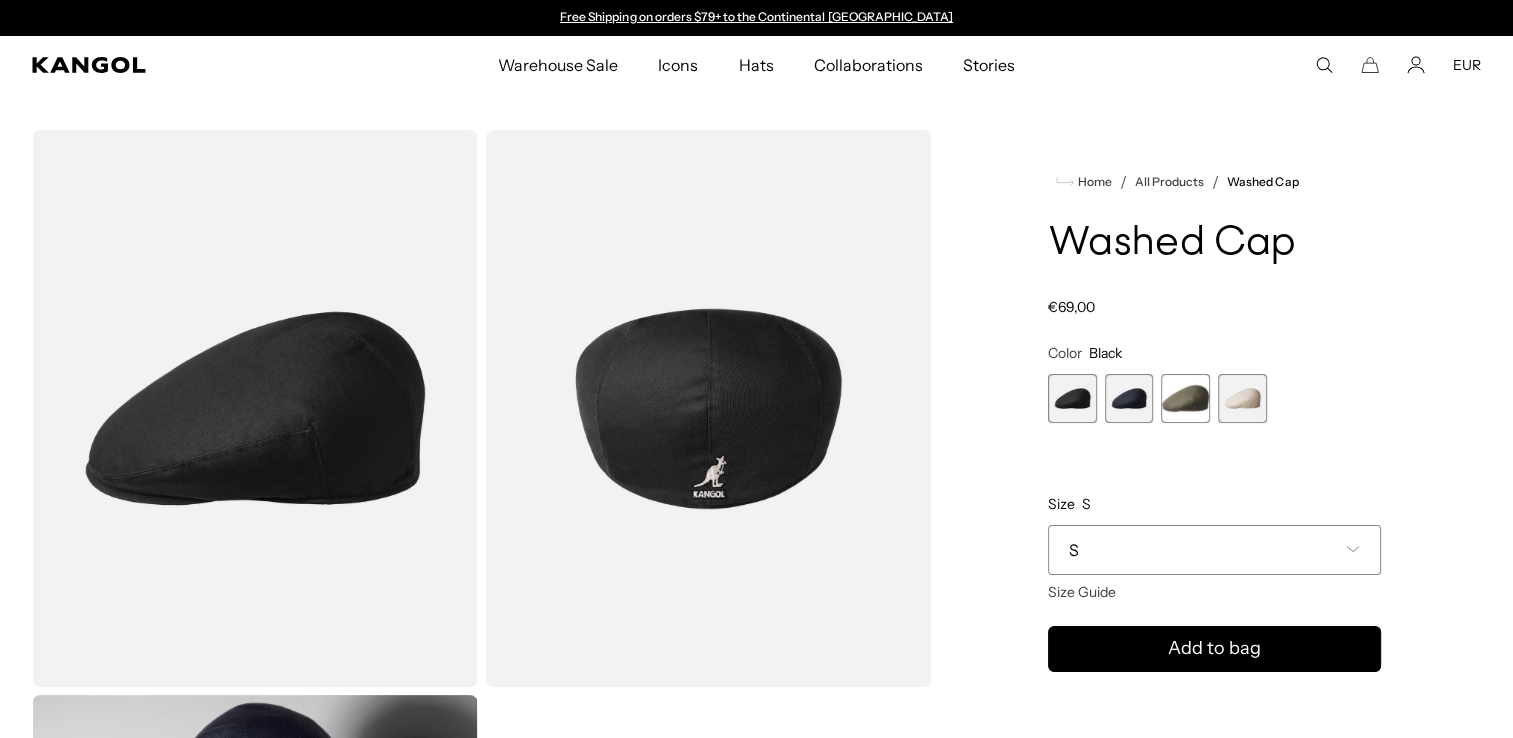 click 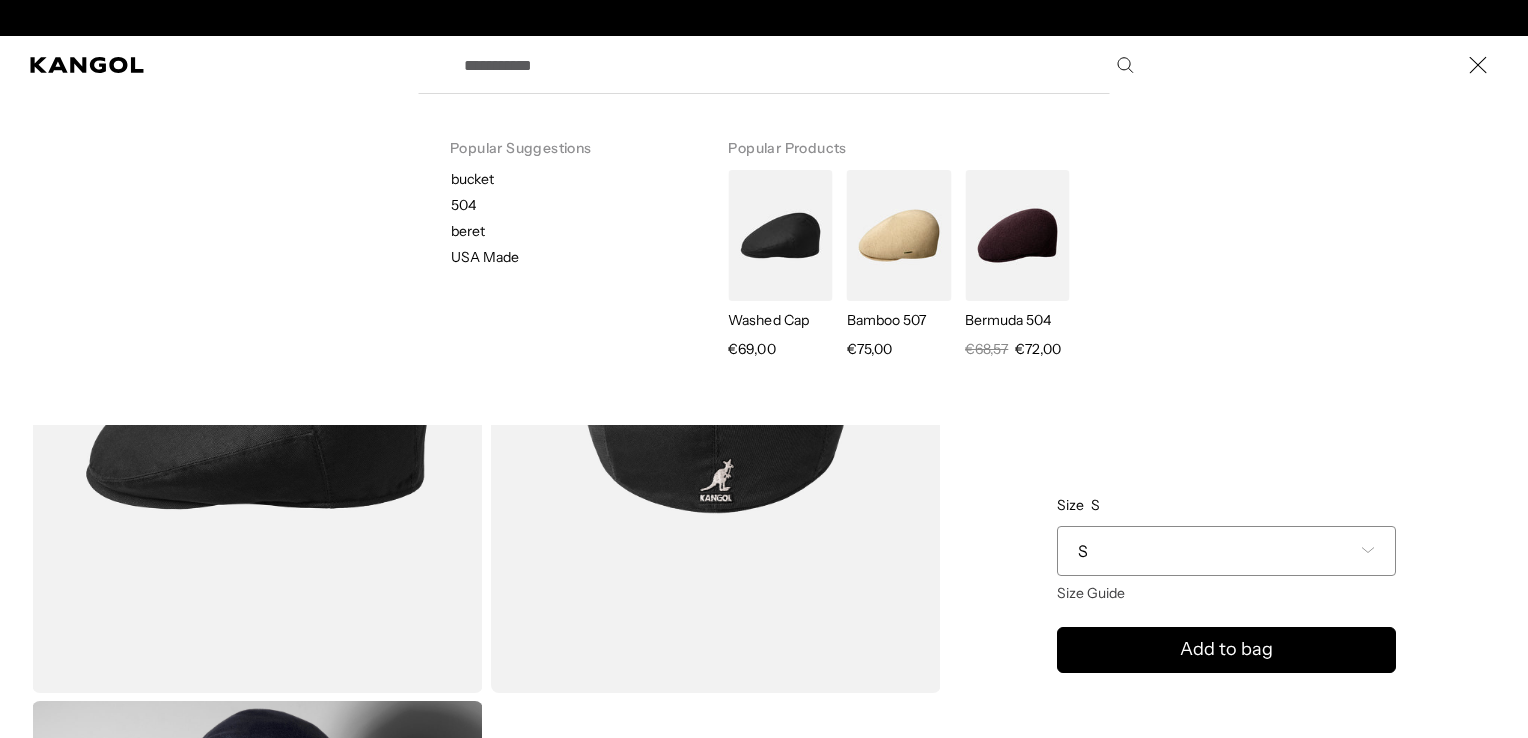 scroll, scrollTop: 0, scrollLeft: 412, axis: horizontal 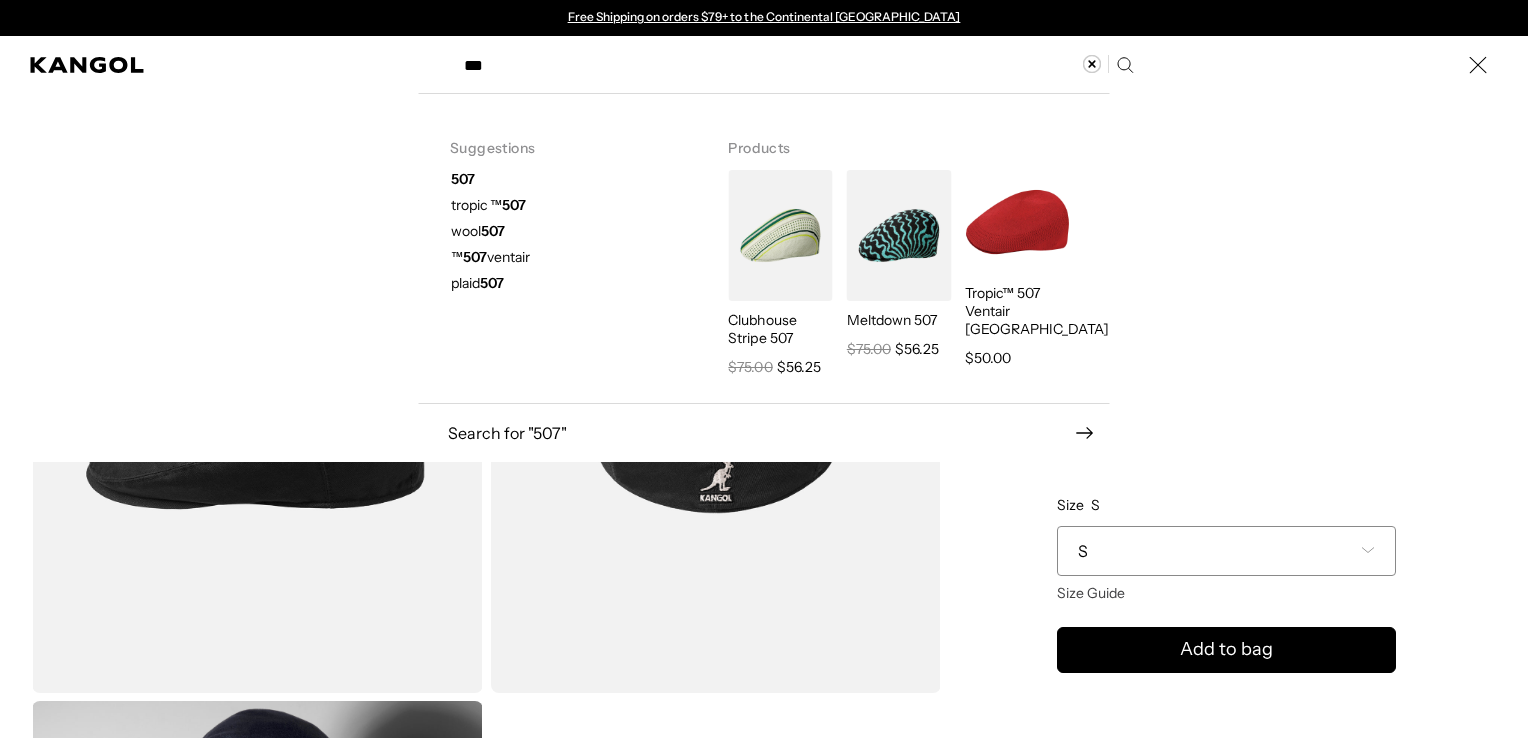 type on "***" 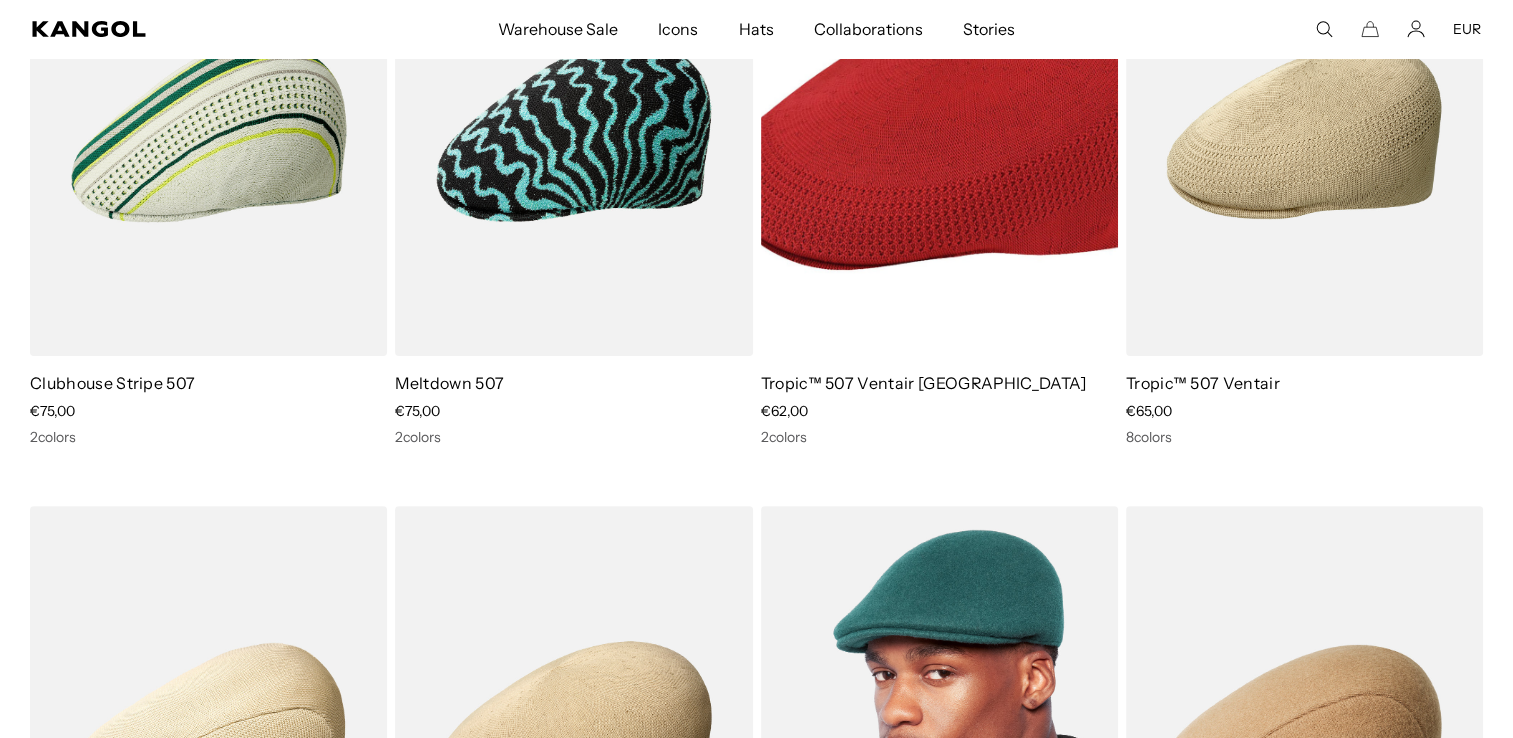 click at bounding box center (939, 730) 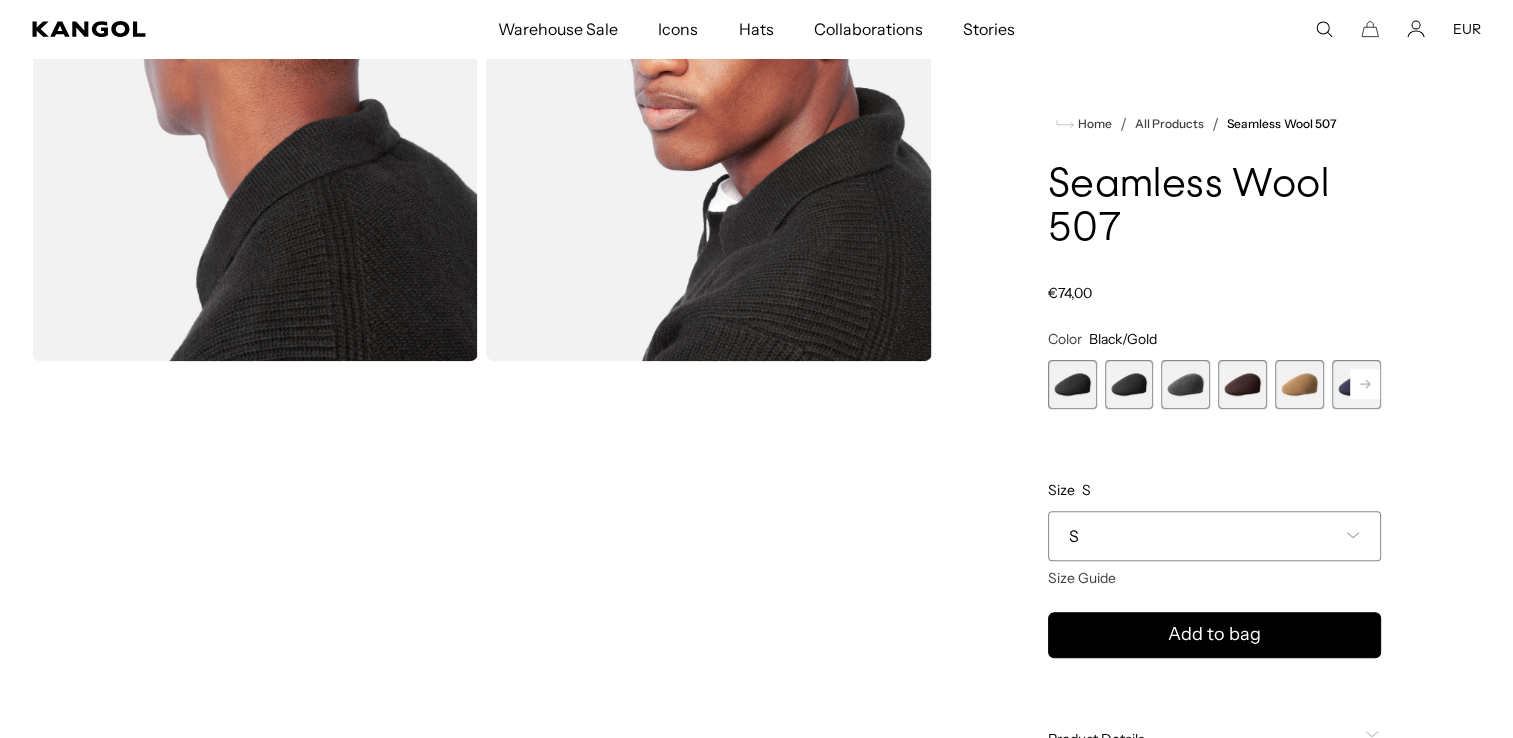 scroll, scrollTop: 898, scrollLeft: 0, axis: vertical 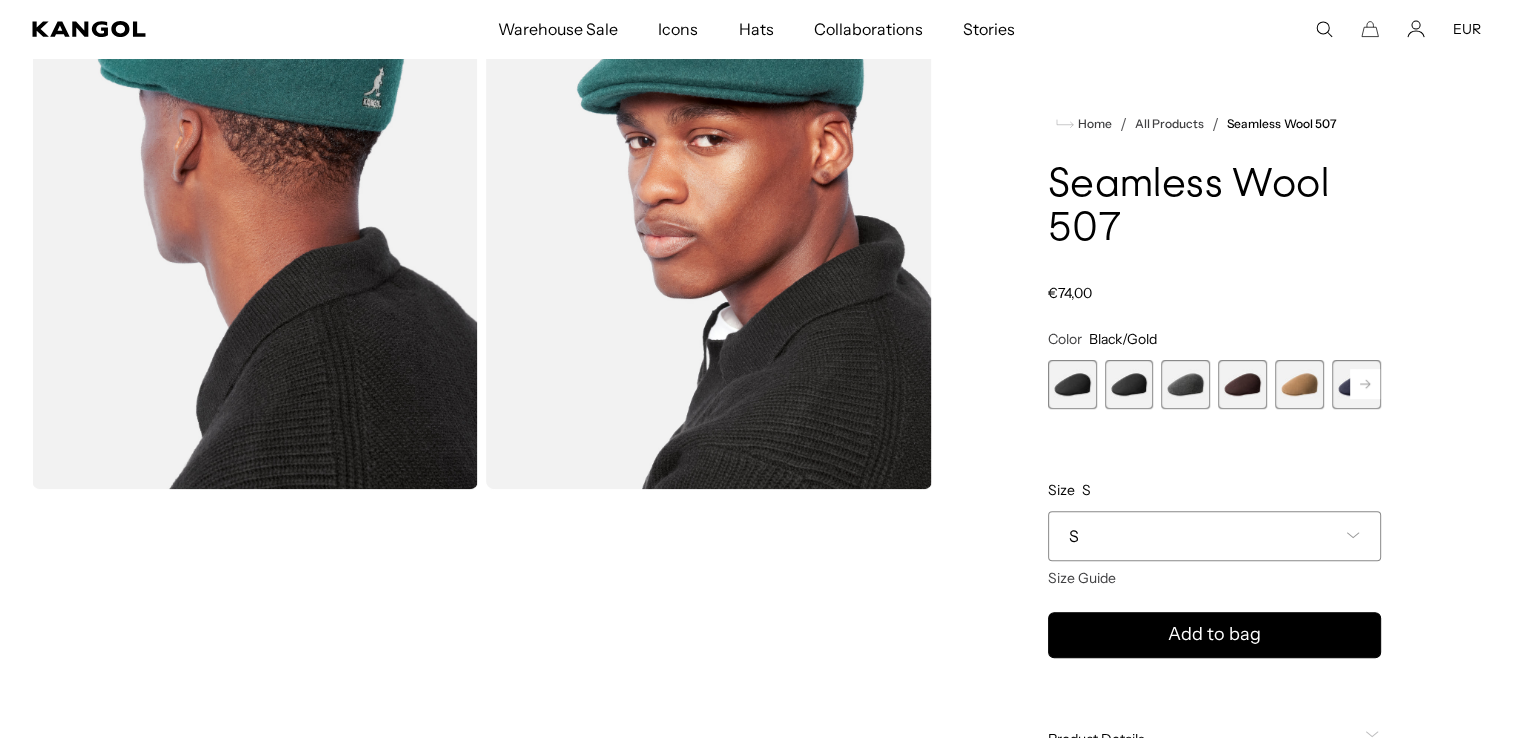 click at bounding box center (1129, 384) 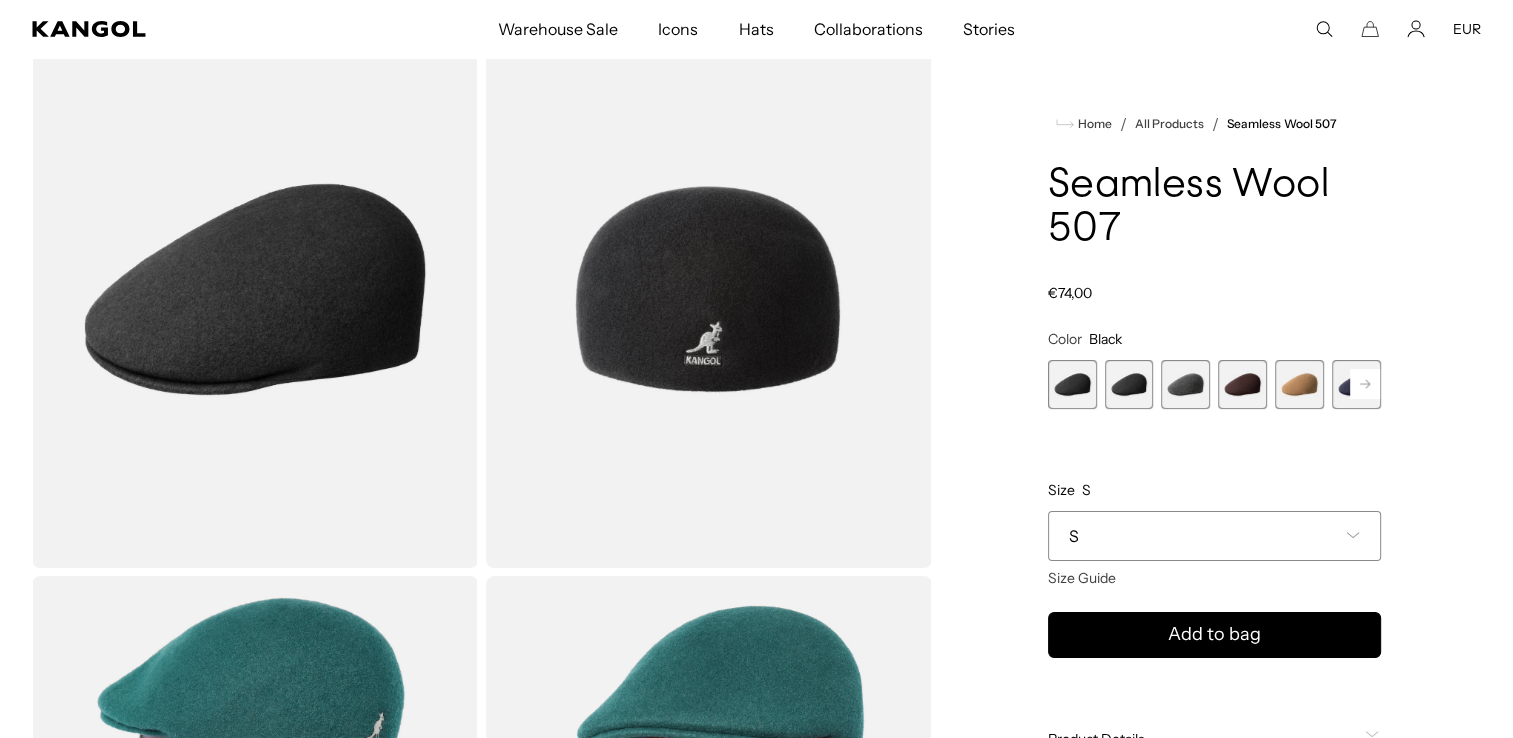 scroll, scrollTop: 110, scrollLeft: 0, axis: vertical 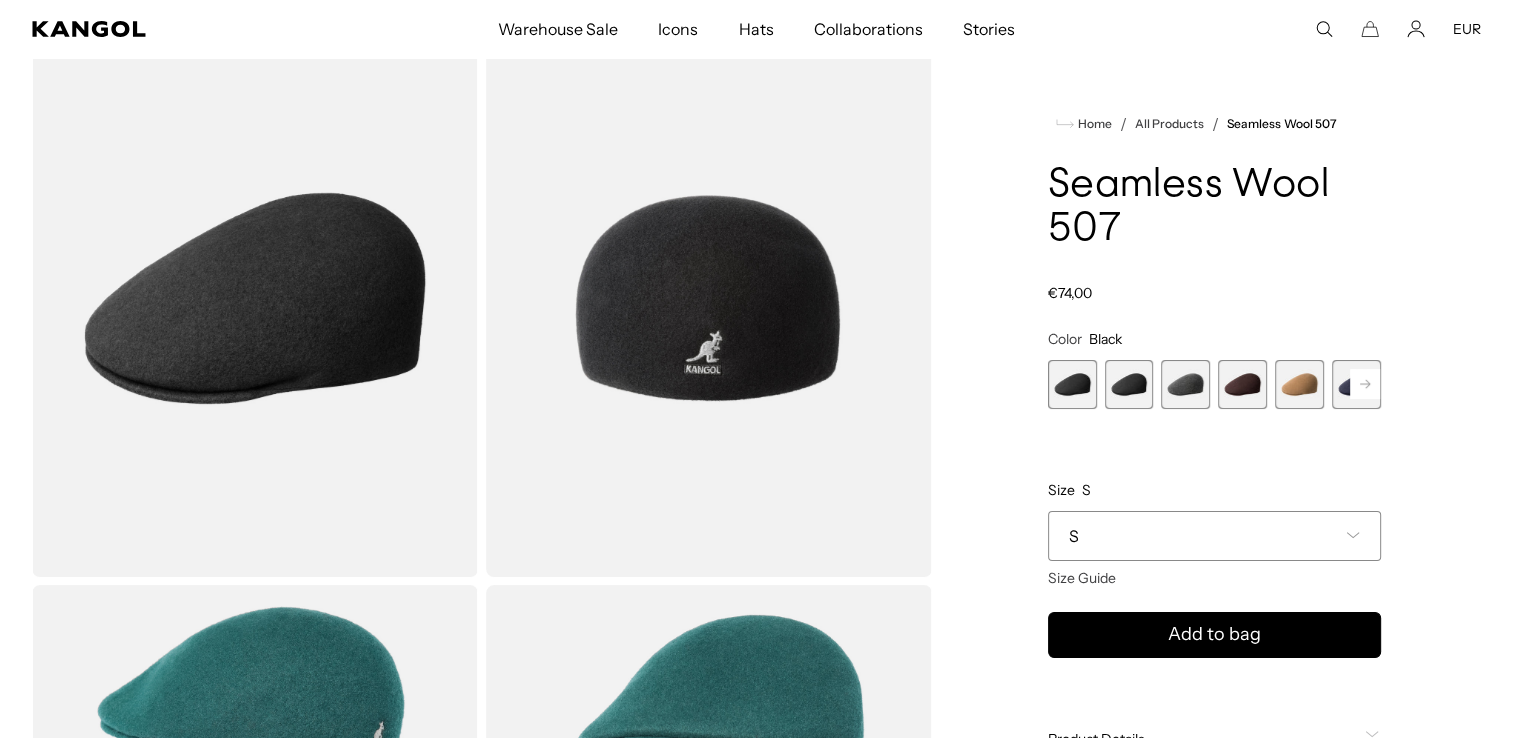 click at bounding box center [1072, 384] 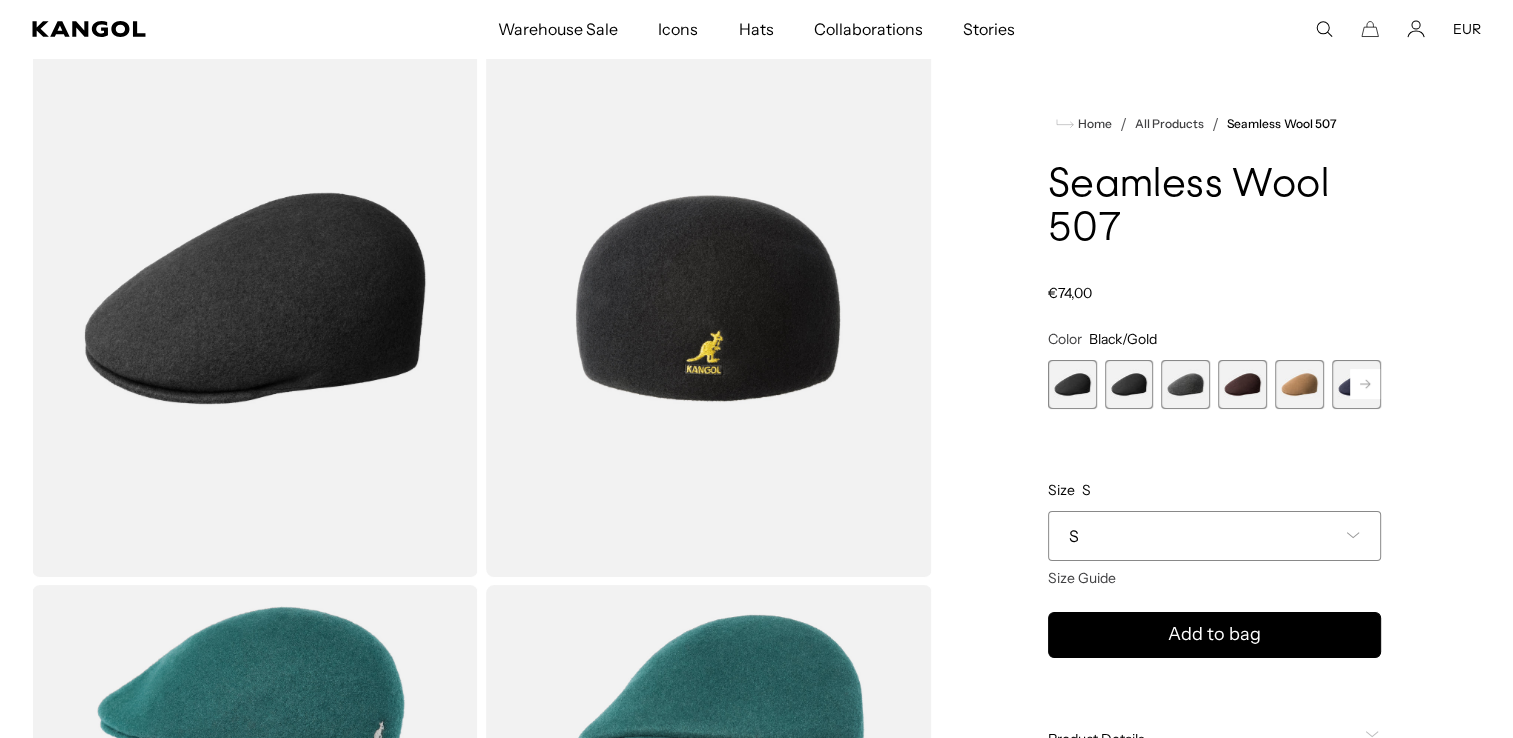 scroll, scrollTop: 0, scrollLeft: 412, axis: horizontal 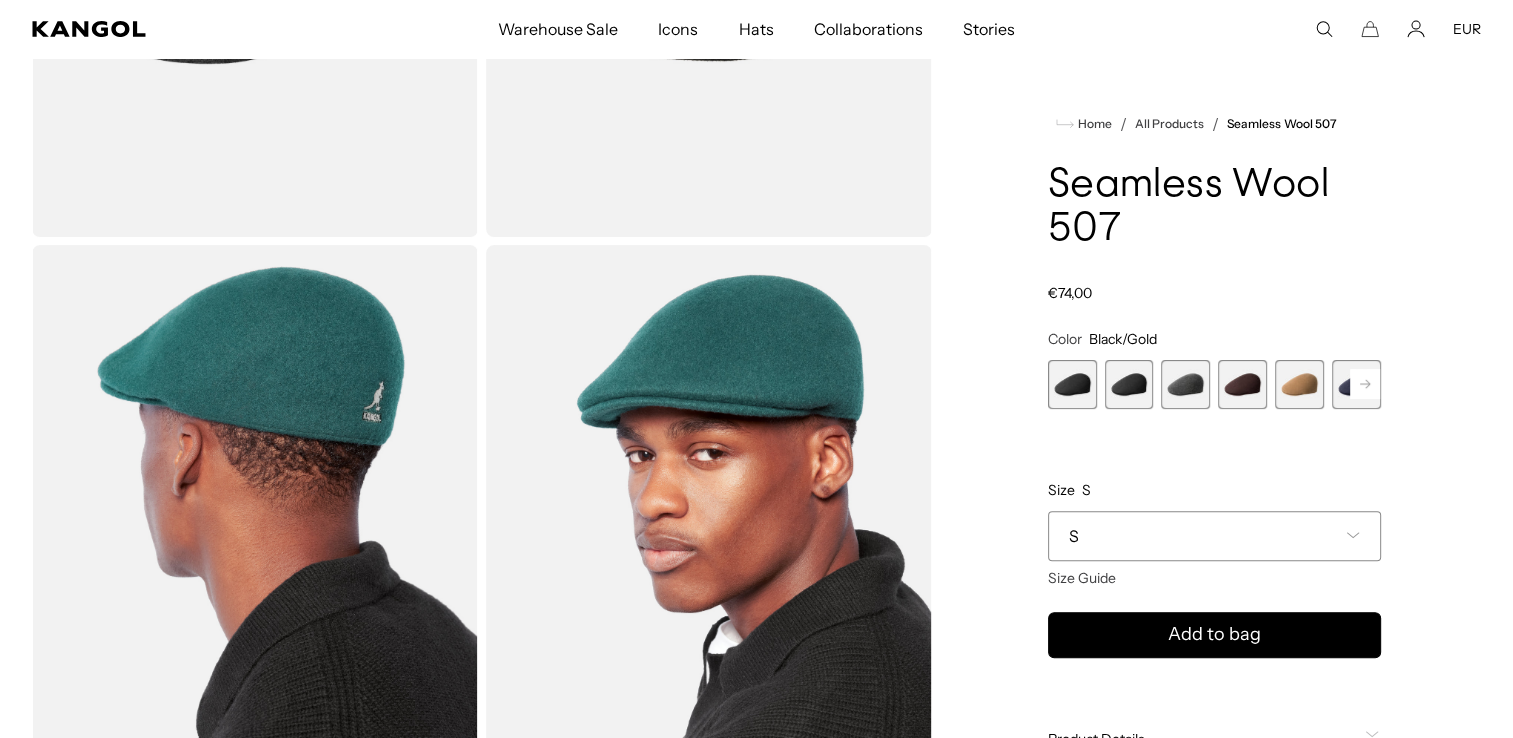 click at bounding box center (1129, 384) 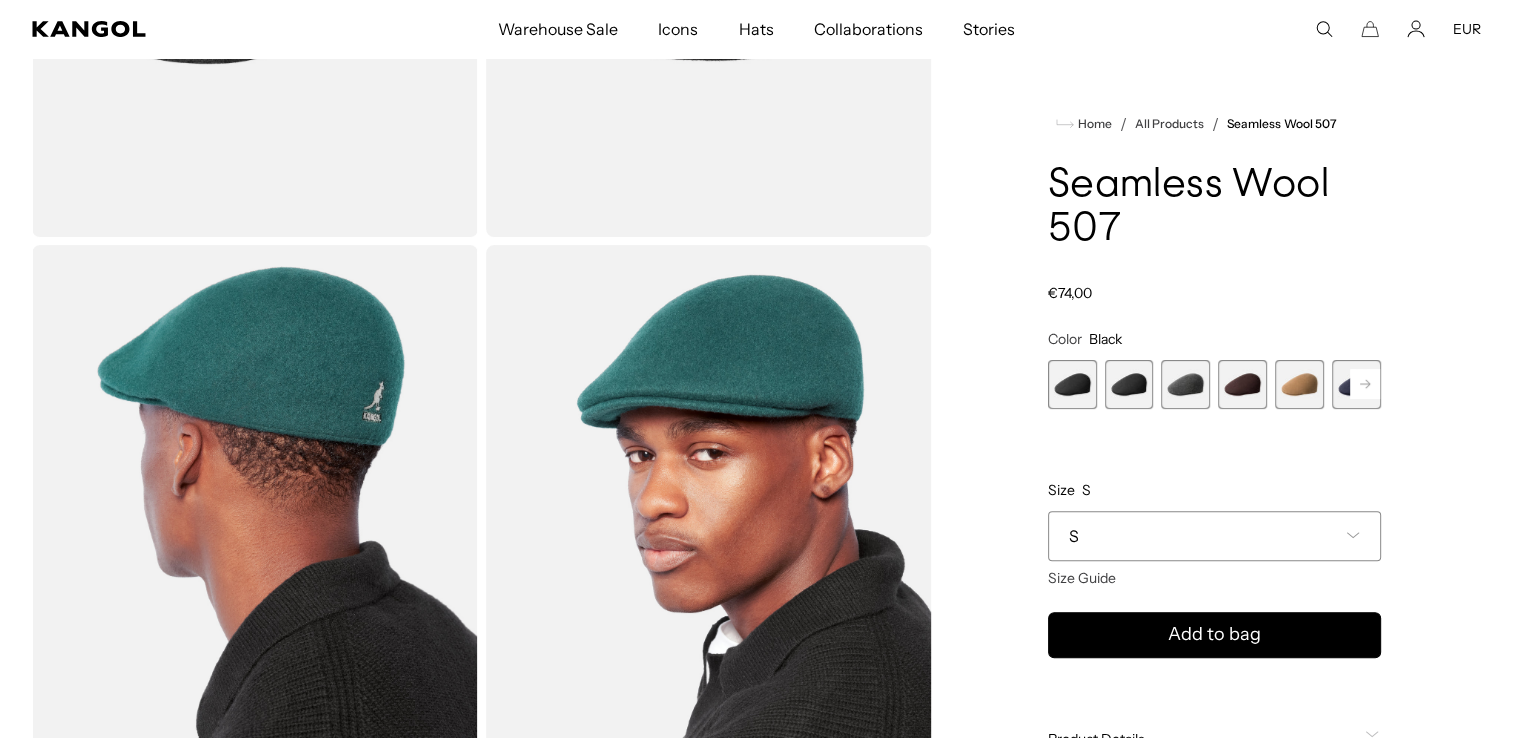 scroll, scrollTop: 0, scrollLeft: 0, axis: both 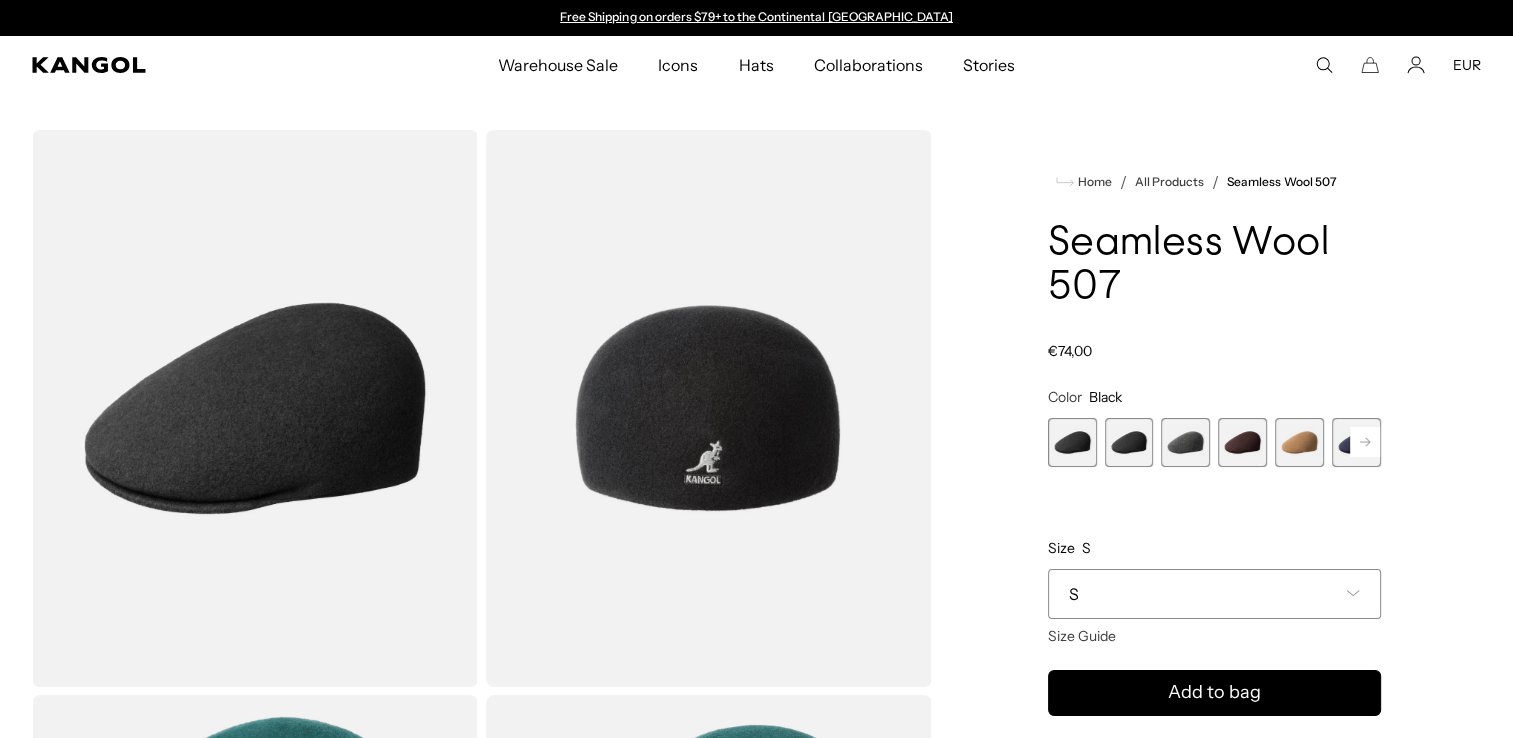 click on "S" at bounding box center (1214, 594) 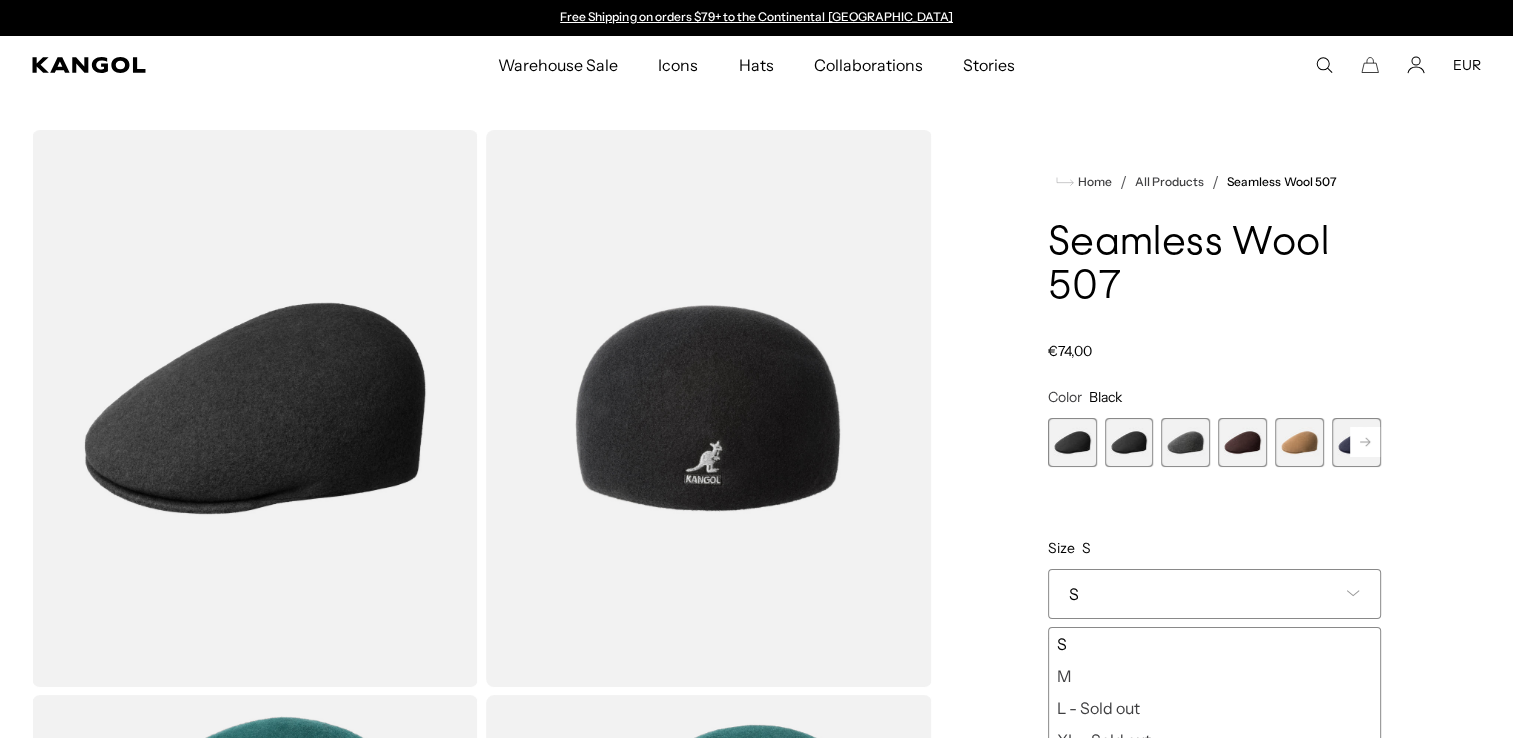 click on "Home
/
All Products
/
Seamless Wool 507
Seamless Wool 507
Regular price
€74,00
Regular price
Sale price
€74,00
Color
Black
Previous
Next
Black/Gold
Variant sold out or unavailable
Black
Variant sold out or unavailable" at bounding box center (1214, 974) 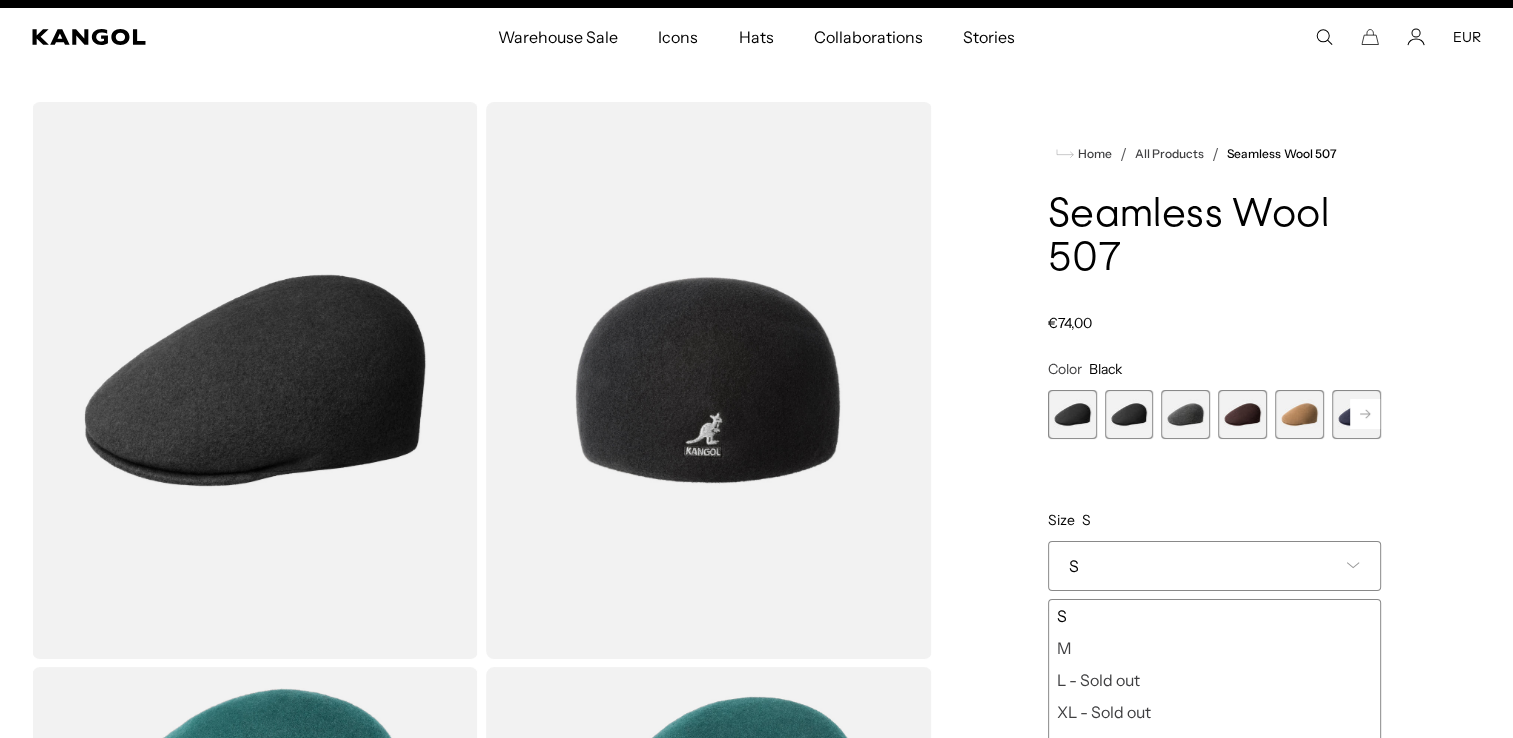 scroll, scrollTop: 32, scrollLeft: 0, axis: vertical 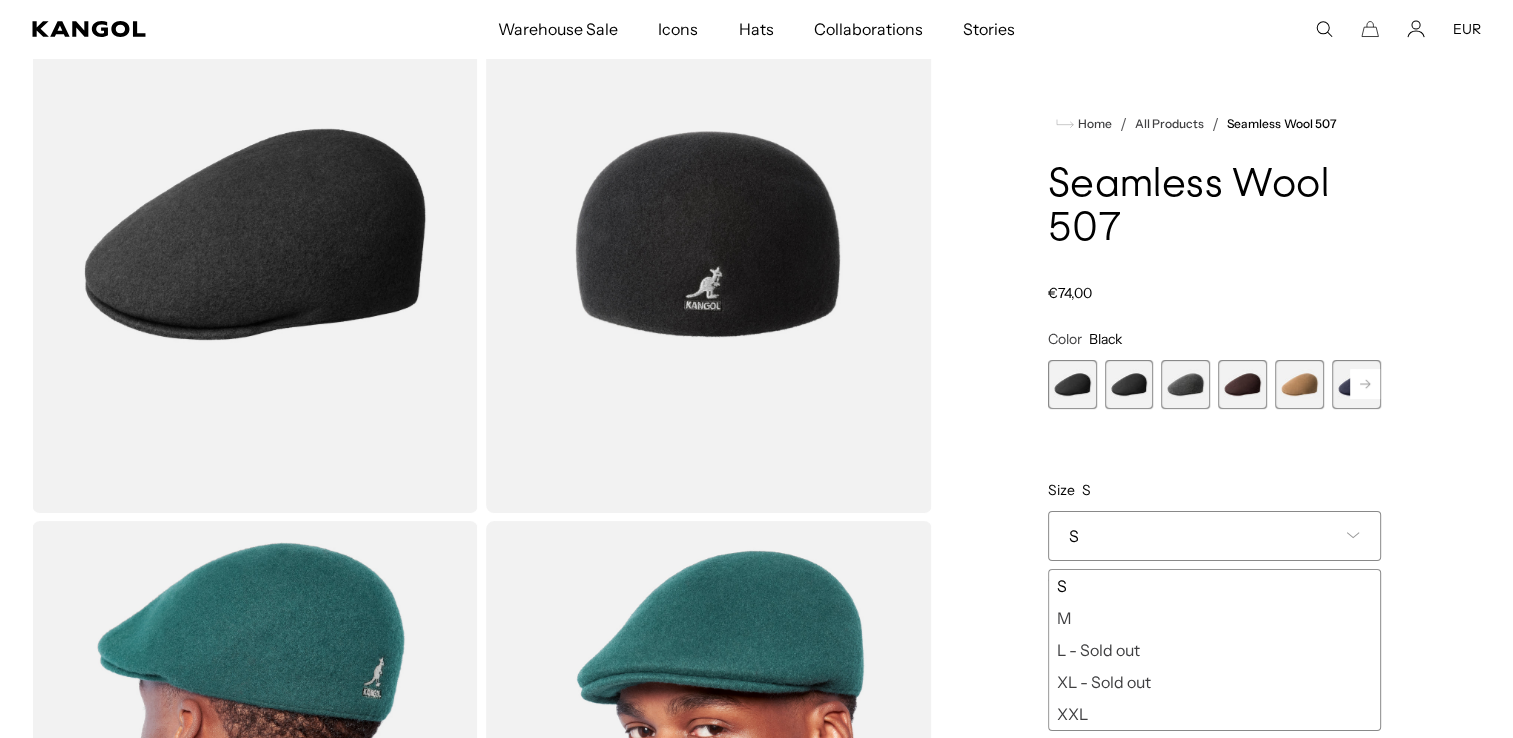 click on "Home
/
All Products
/
Seamless Wool 507
Seamless Wool 507
Regular price
€74,00
Regular price
Sale price
€74,00
Color
Black
Previous
Next
Black/Gold
Variant sold out or unavailable
Black
Variant sold out or unavailable" at bounding box center (1214, 800) 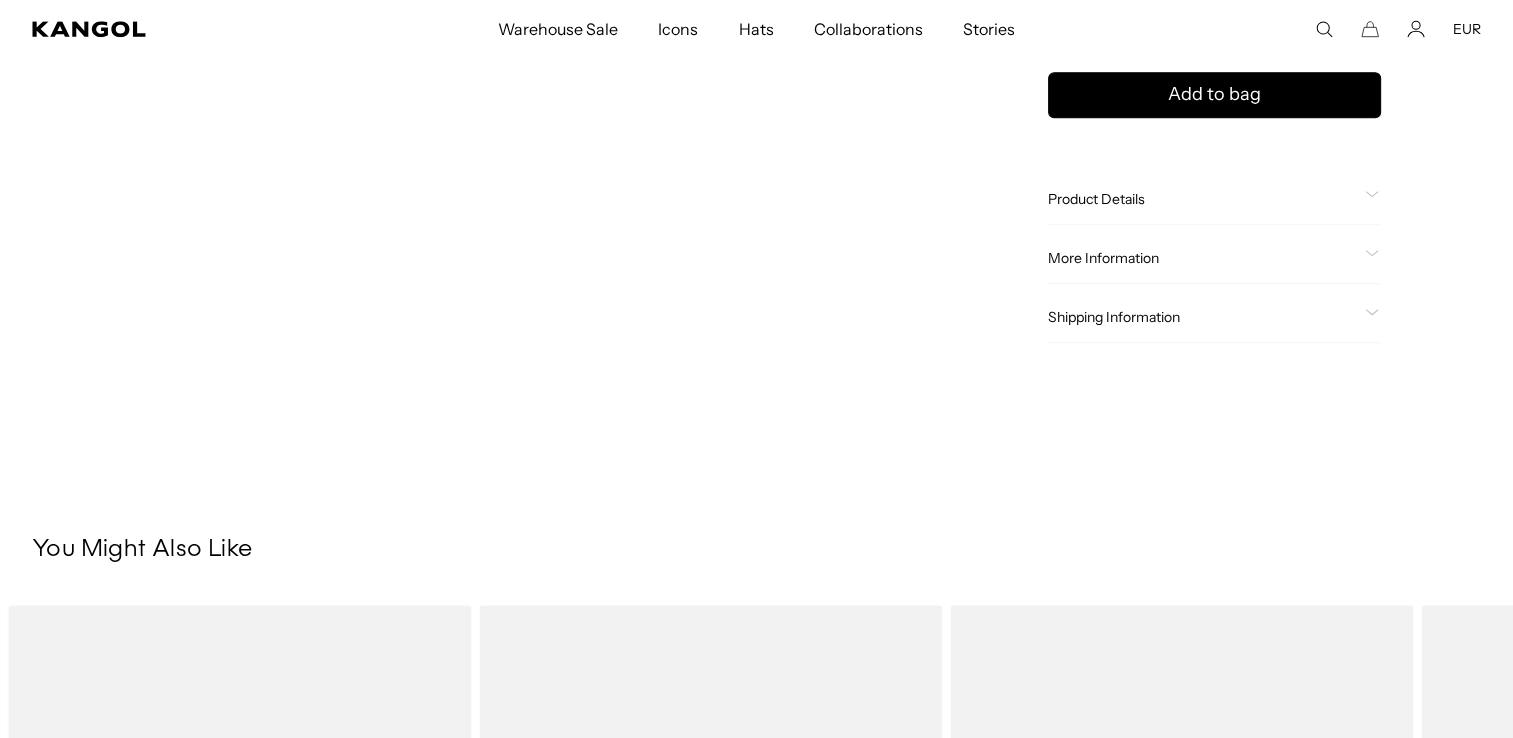 scroll, scrollTop: 1456, scrollLeft: 0, axis: vertical 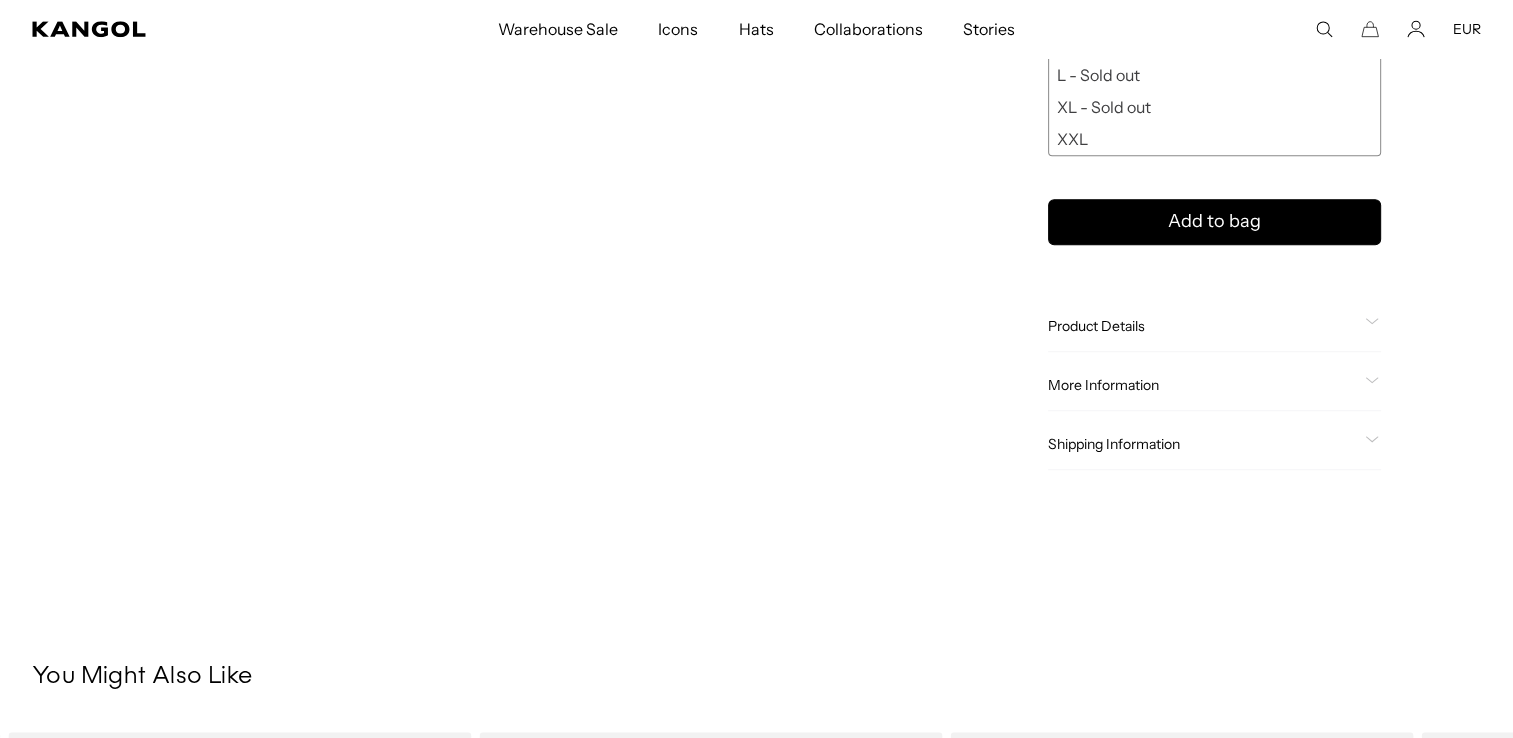 click on "Product Details" 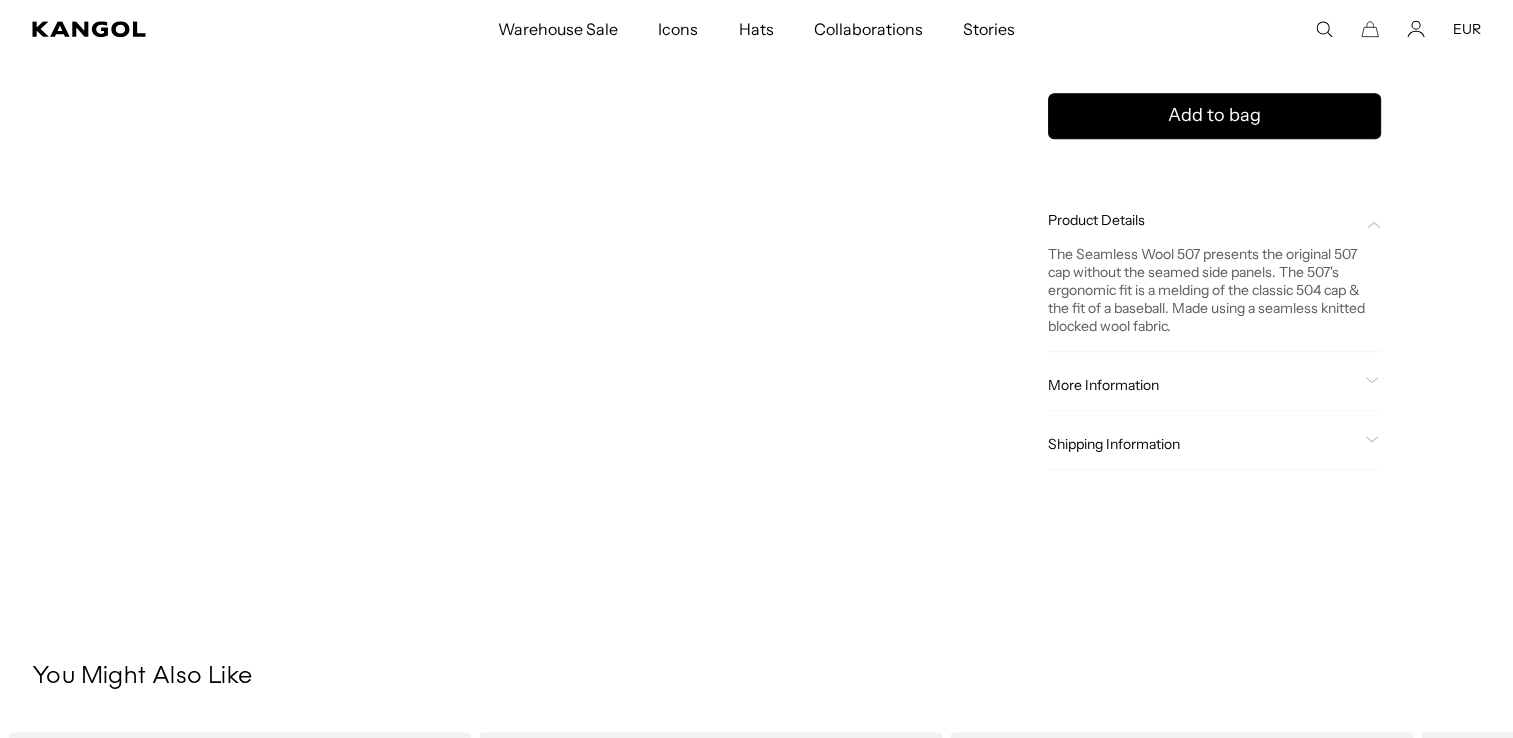 click on "More Information
Style ID
K0875FA
Shape
Ivy Cap
Fabrication
Wool Blend
Material
70% Wool/30% Modacrylic
Brim
1 3/4" peak
Lining
Unlined
Crown
Blocked
Closure Type
Fitted
USA Made or Imported
Imported" 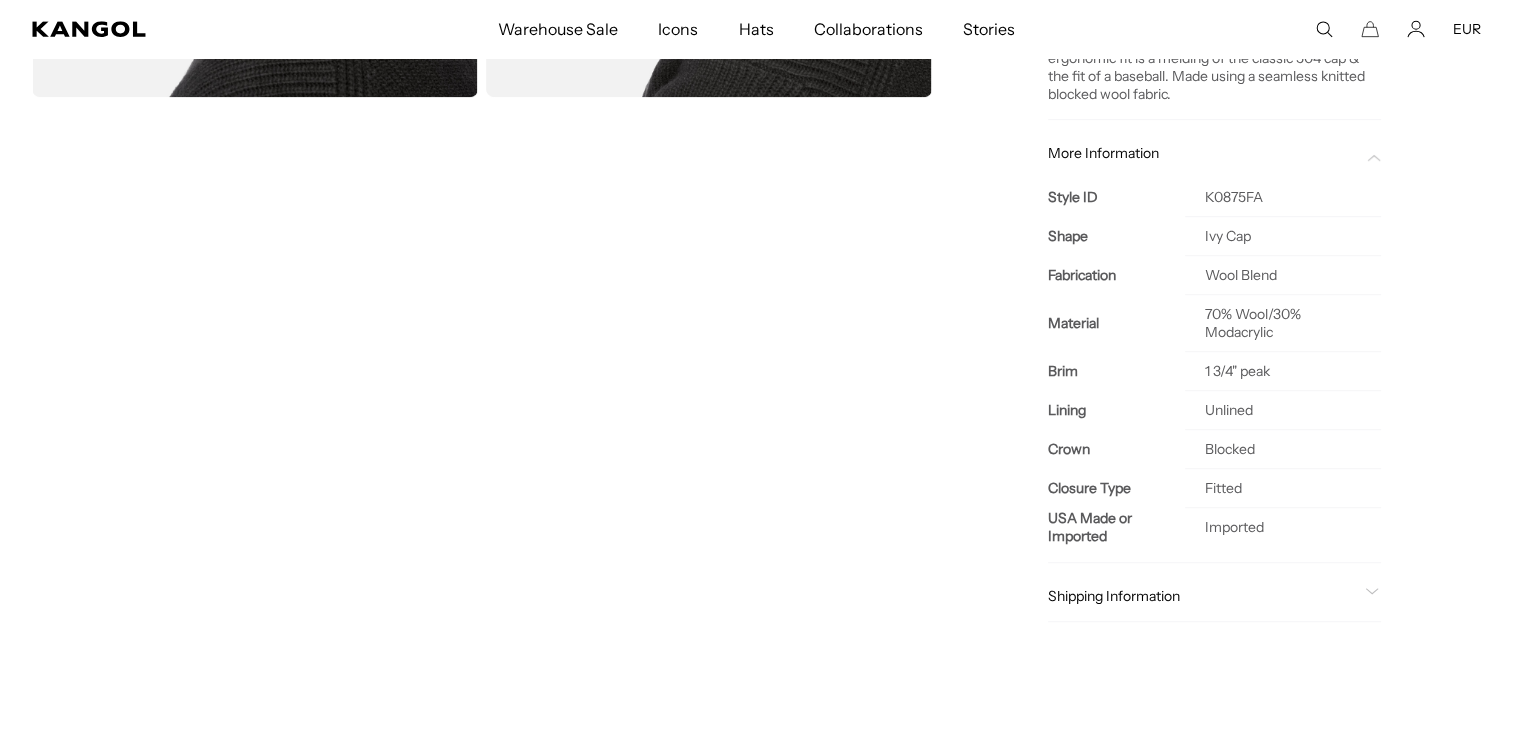 scroll, scrollTop: 1154, scrollLeft: 0, axis: vertical 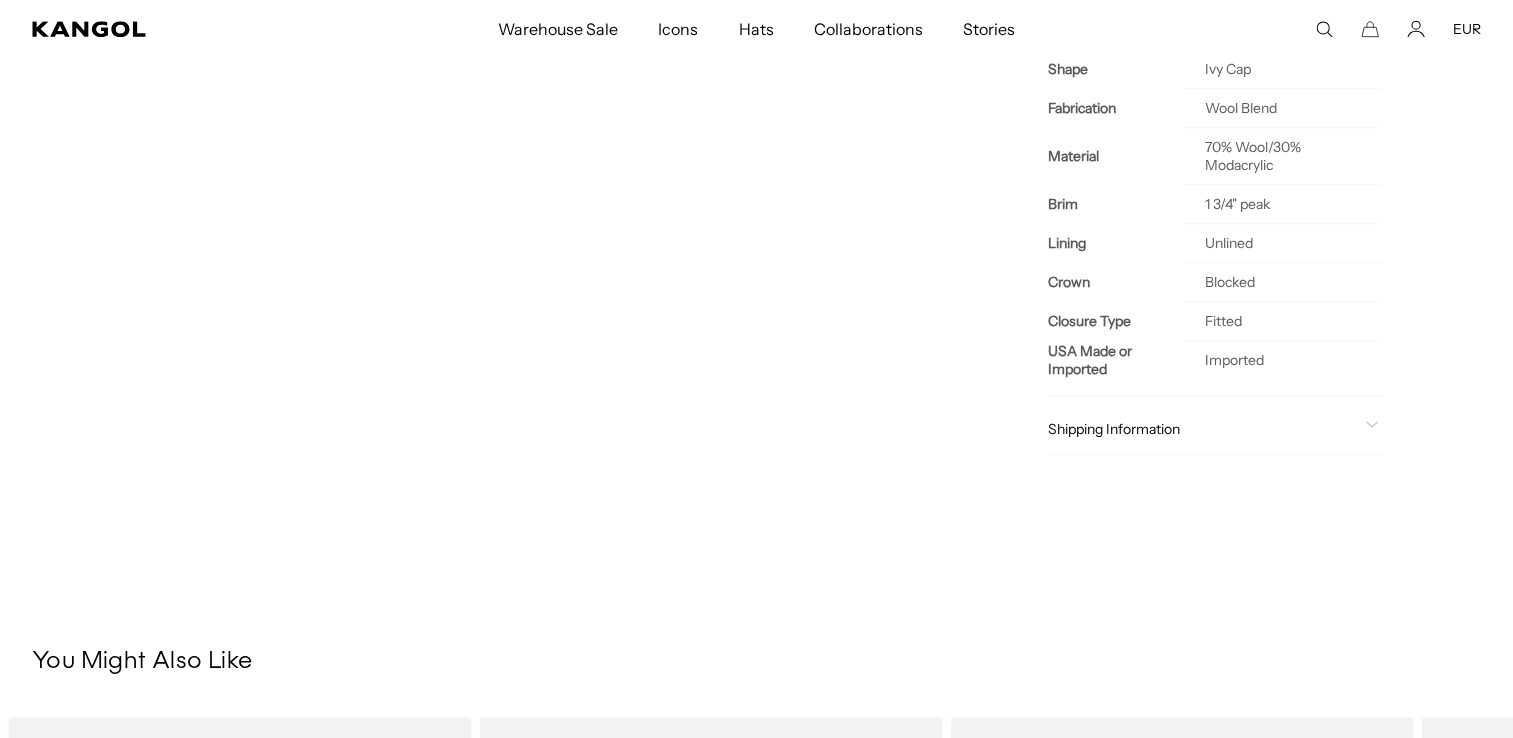 click on "Shipping Information" 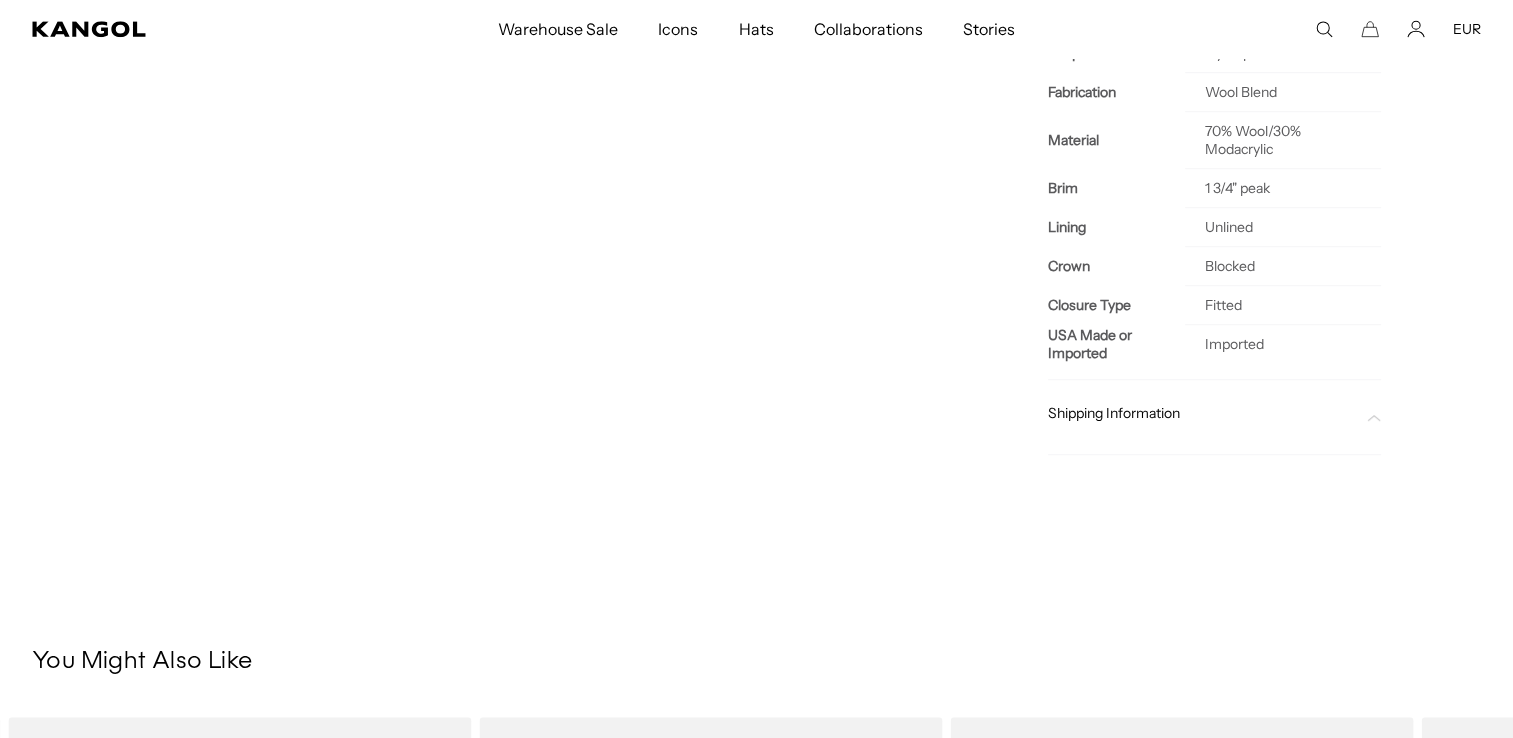 scroll, scrollTop: 0, scrollLeft: 412, axis: horizontal 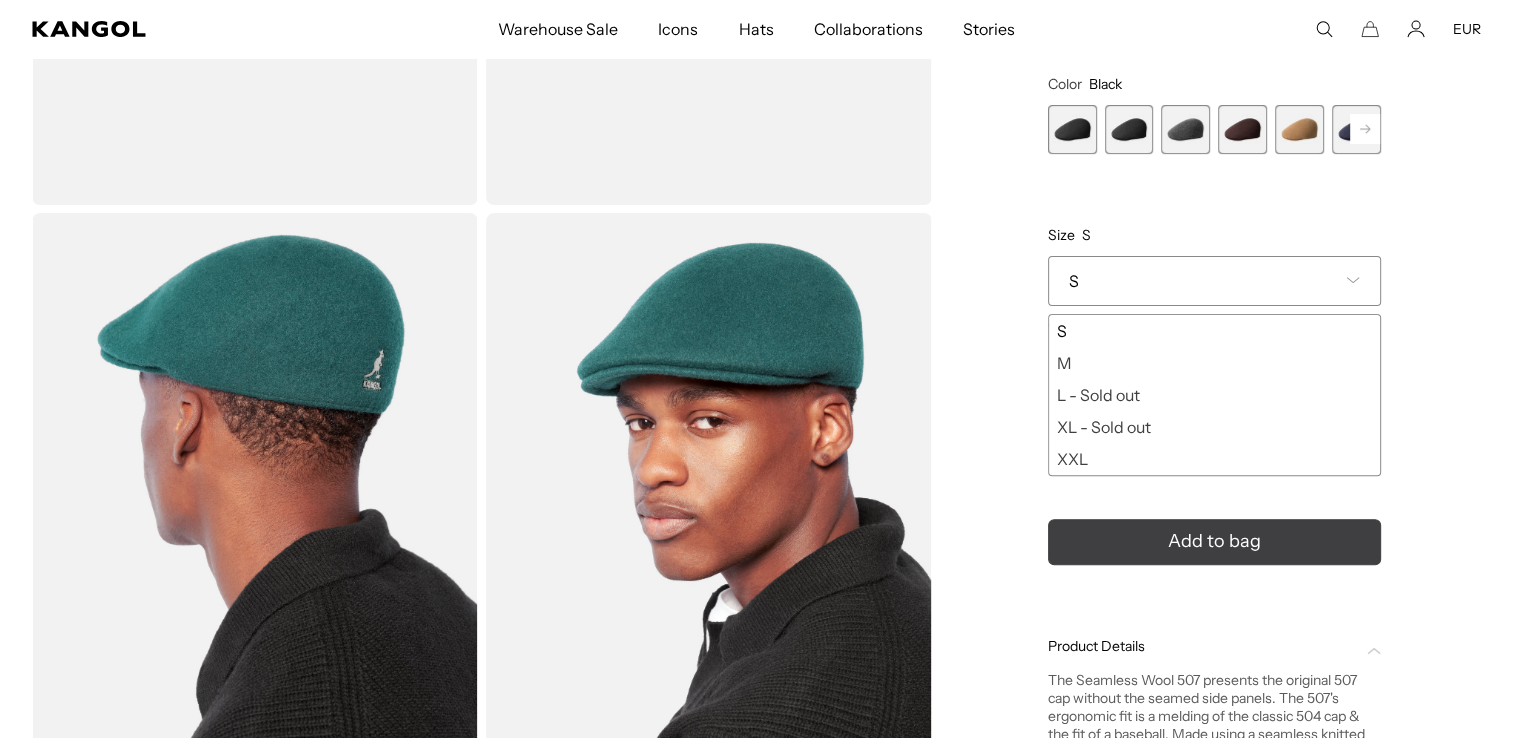 click on "Add to bag" at bounding box center [1214, 542] 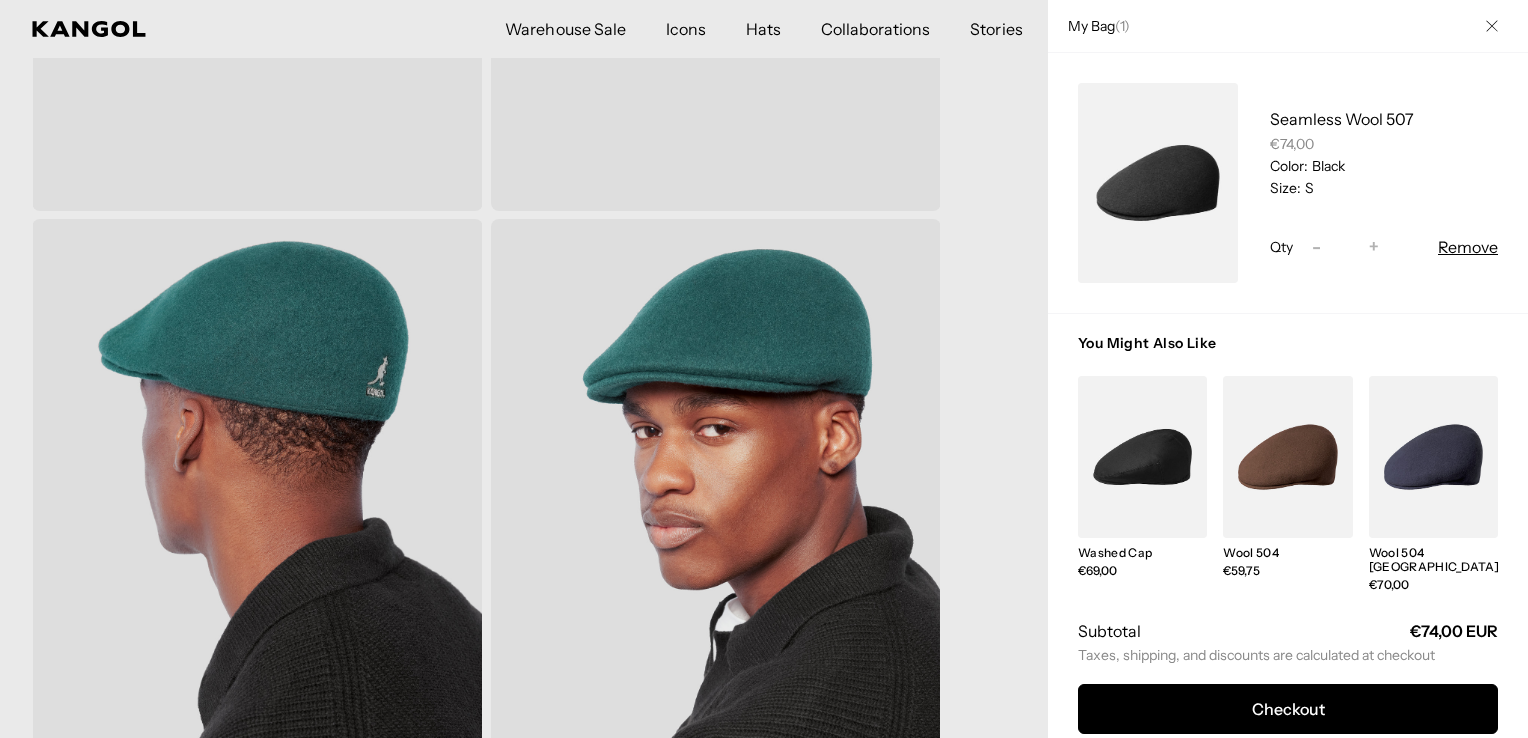 click at bounding box center (764, 369) 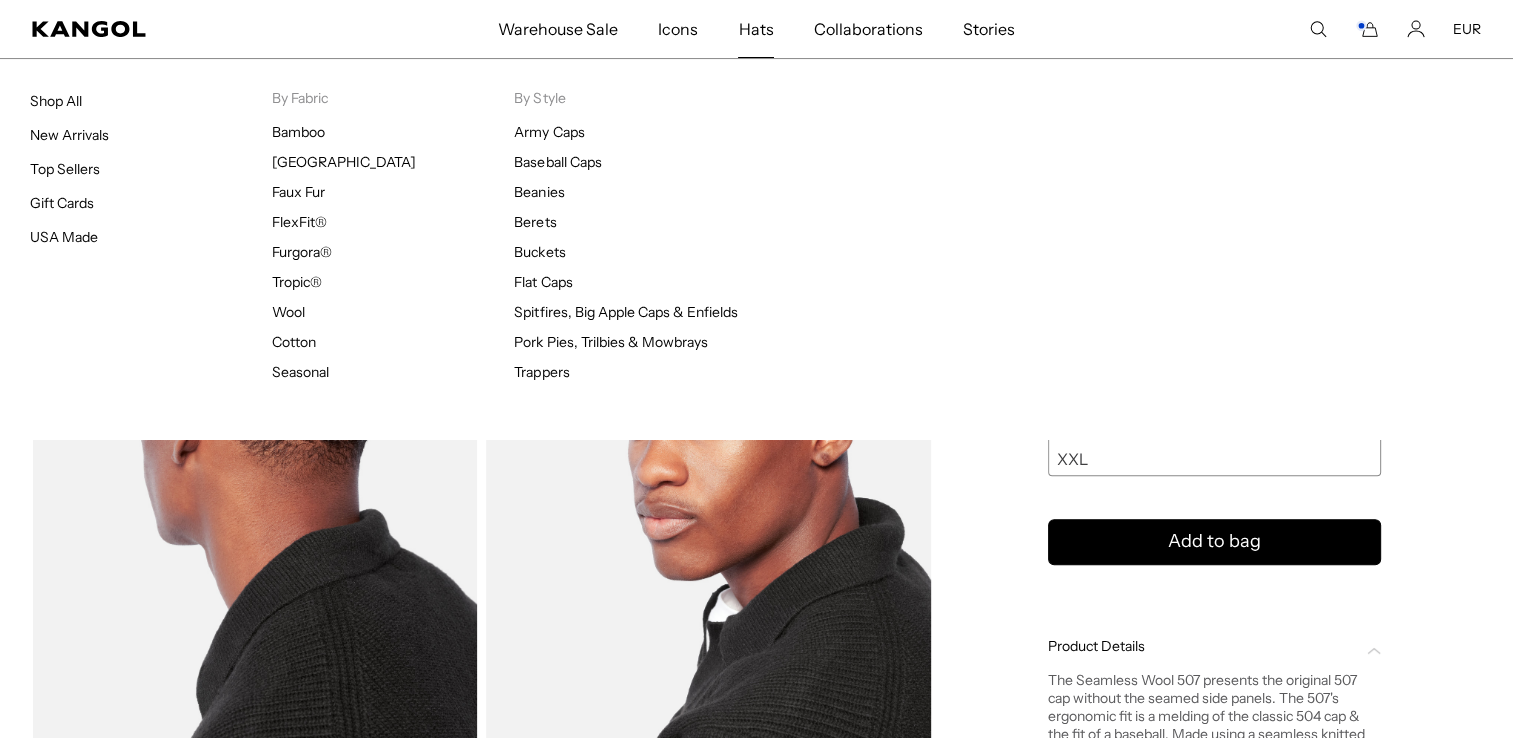 click on "Hats" at bounding box center [755, 29] 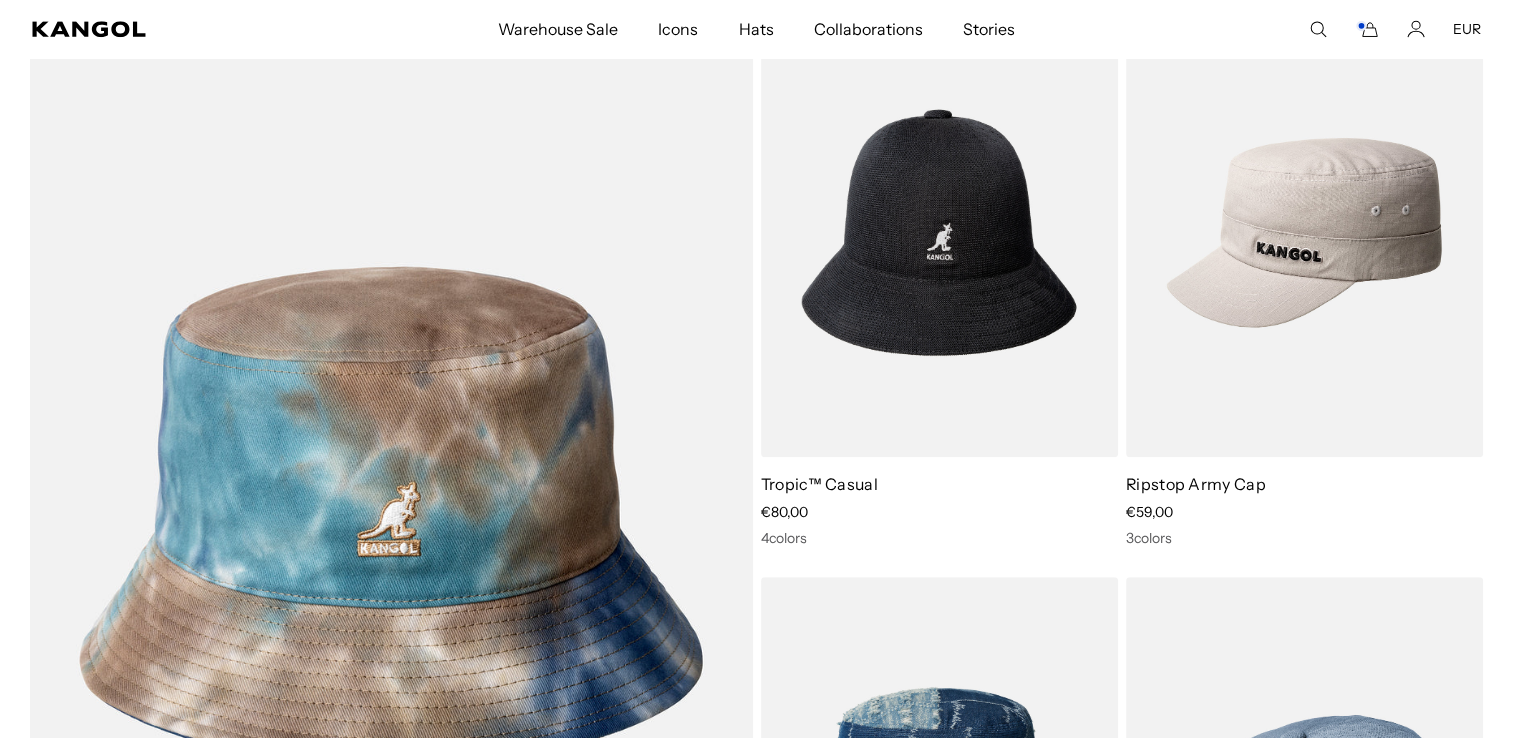scroll, scrollTop: 1624, scrollLeft: 0, axis: vertical 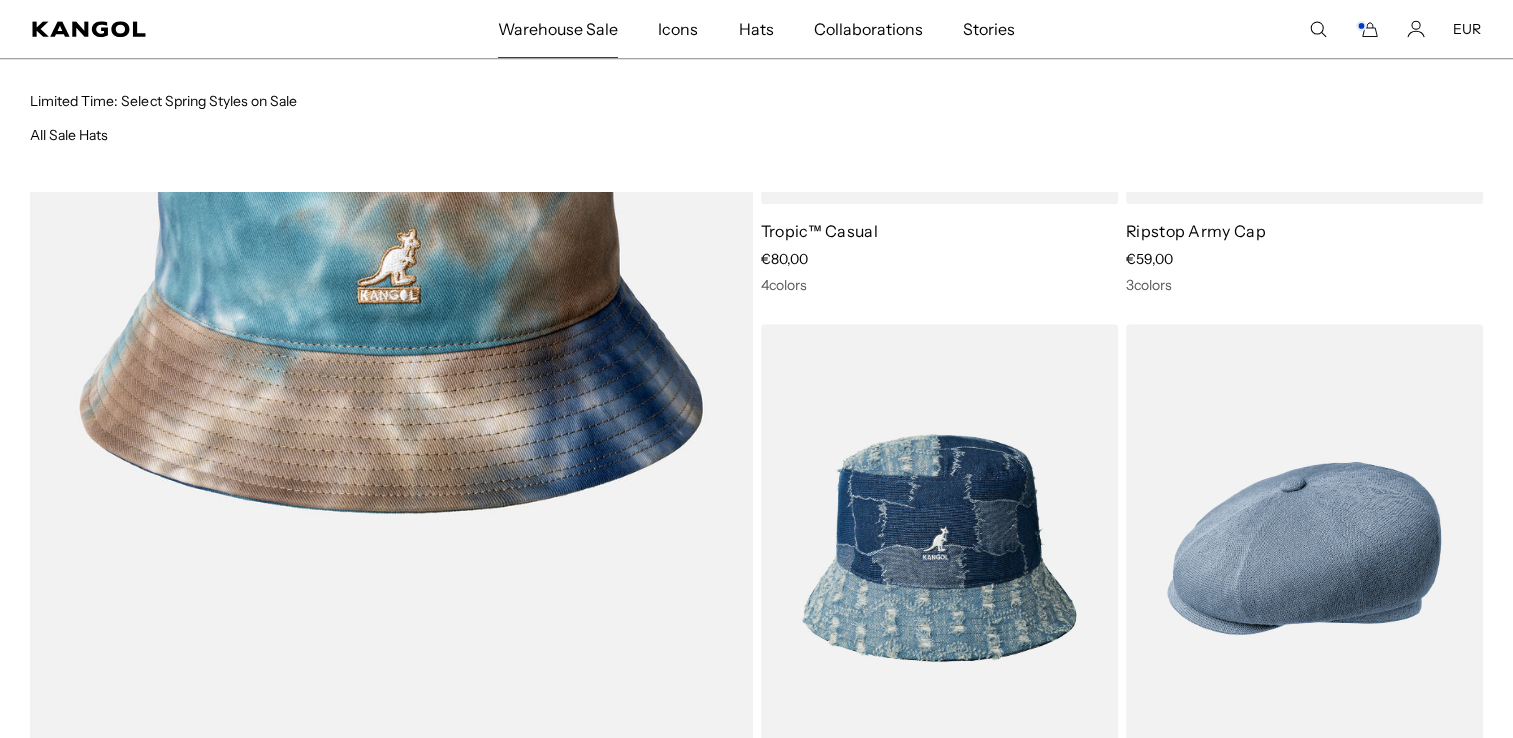 click on "Warehouse Sale" at bounding box center (558, 29) 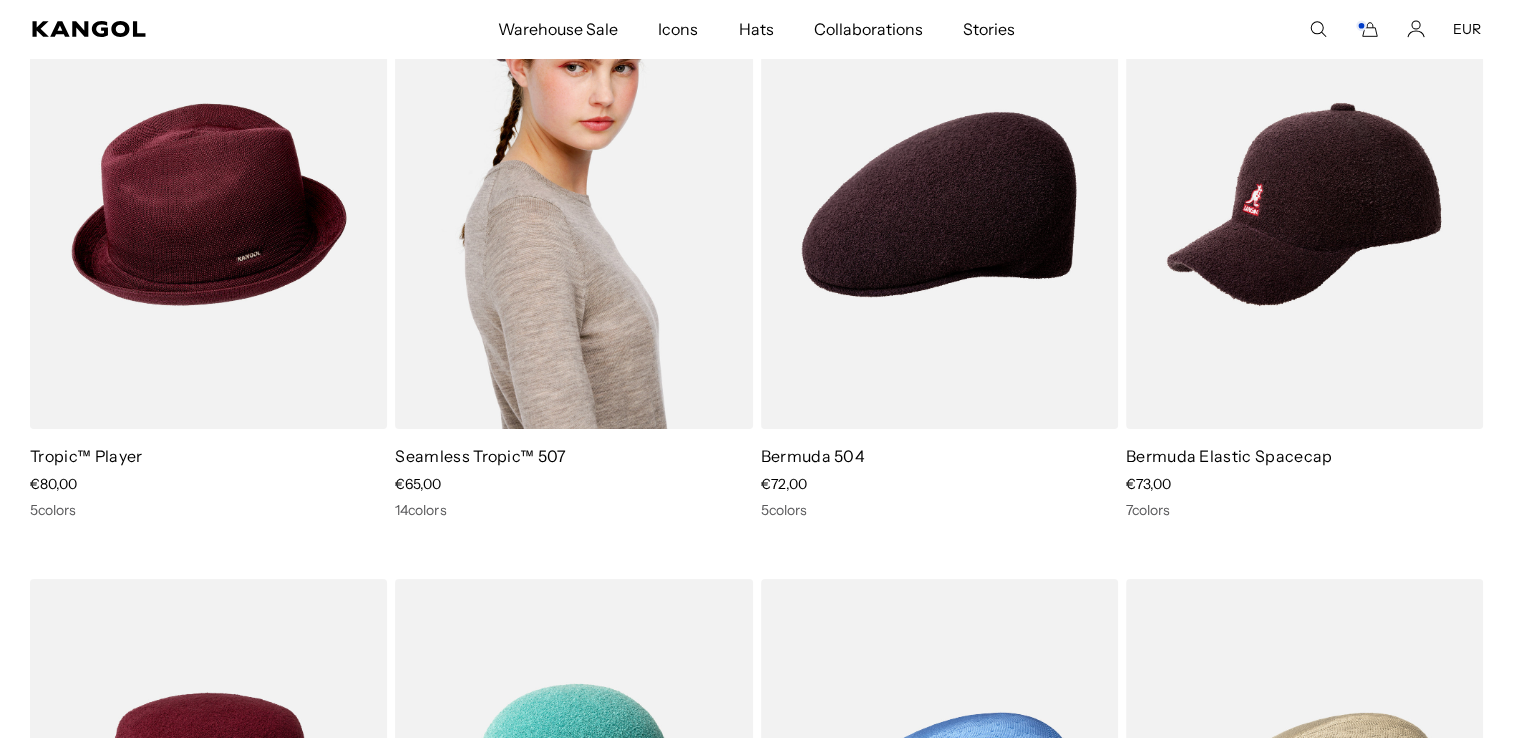 scroll, scrollTop: 242, scrollLeft: 0, axis: vertical 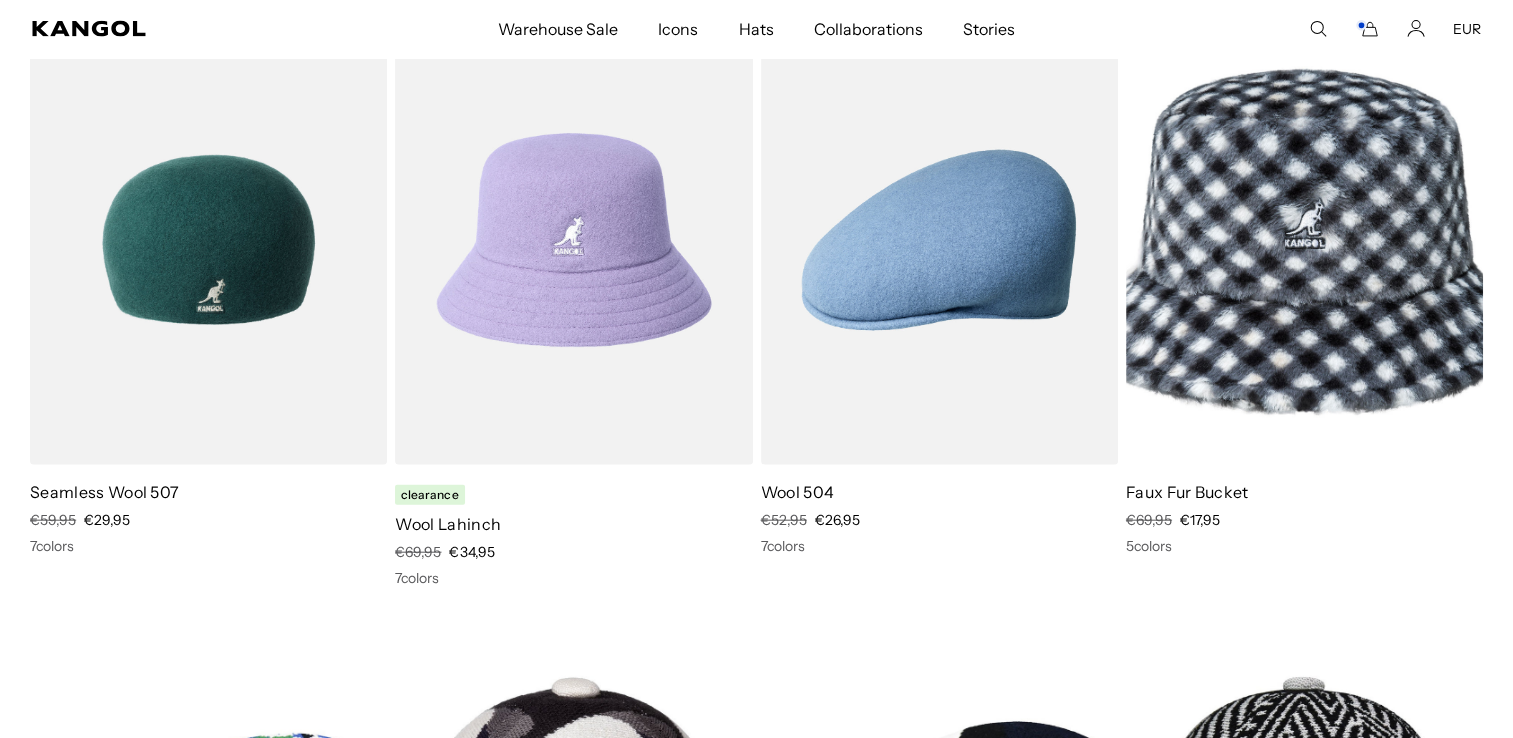 click at bounding box center (208, 240) 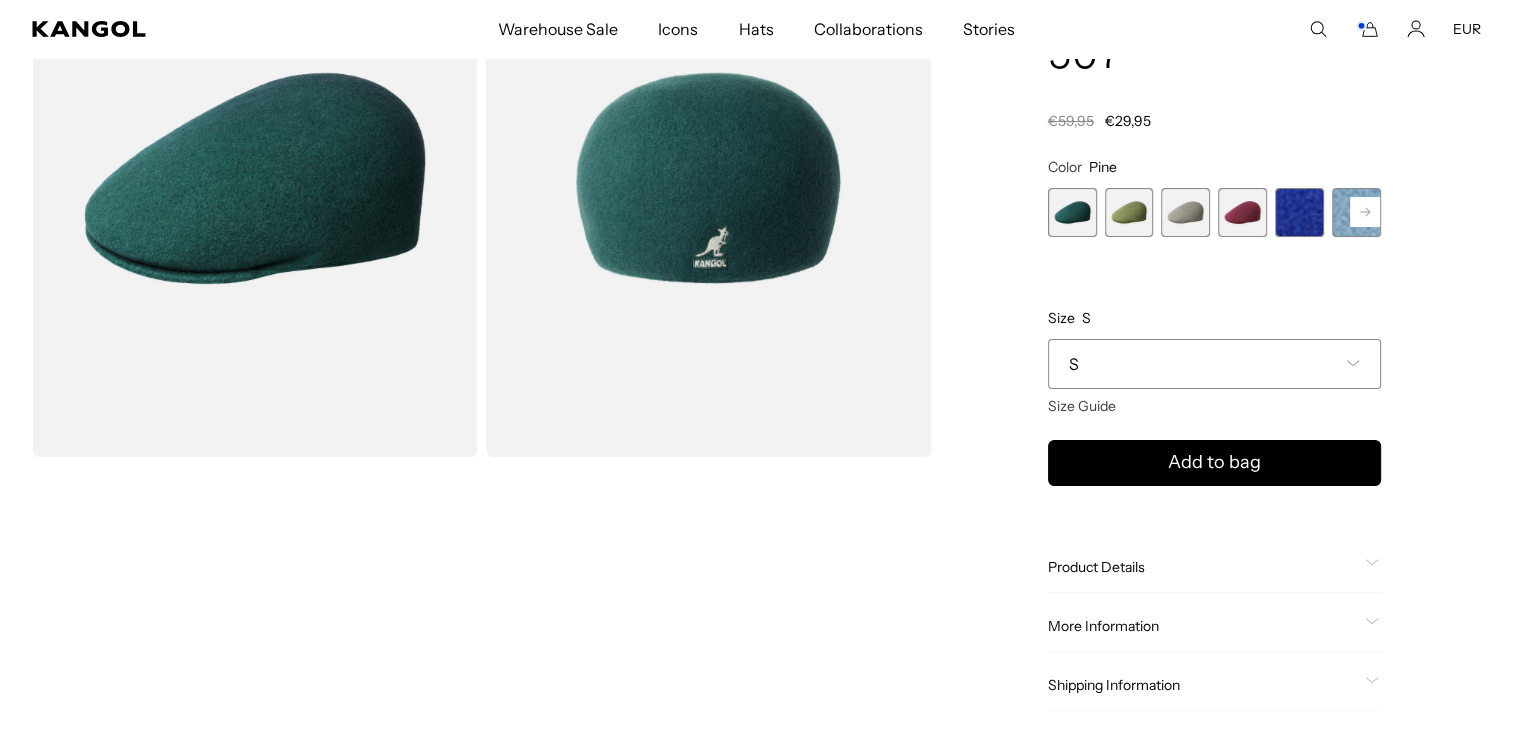 scroll, scrollTop: 0, scrollLeft: 0, axis: both 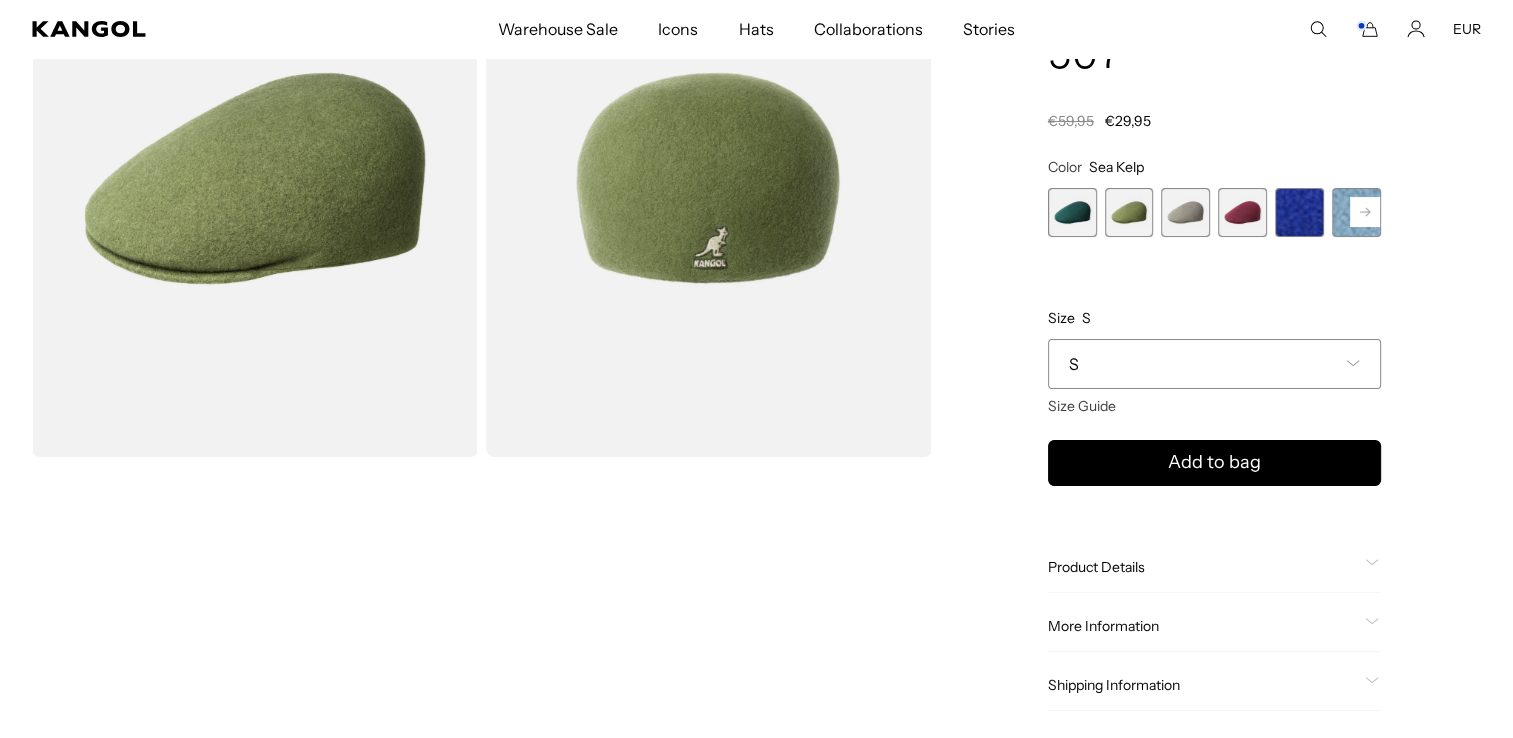 click at bounding box center (1185, 212) 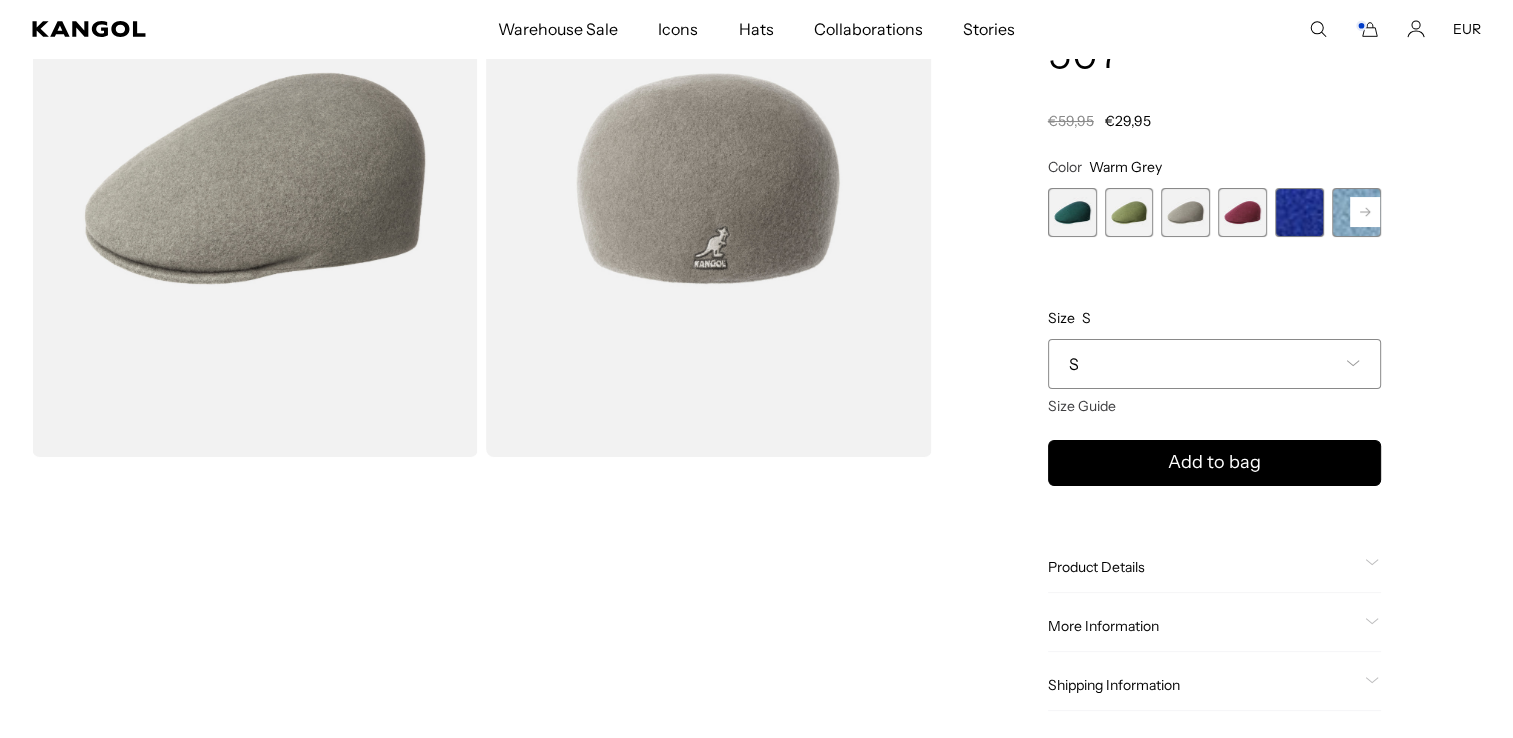 click on "Pine
Variant sold out or unavailable
Sea Kelp
Variant sold out or unavailable
Warm Grey
Variant sold out or unavailable
Cranberry
Variant sold out or unavailable
Starry Blue
Variant sold out or unavailable
Glacier
Variant sold out or unavailable
Cherry Glow
Variant sold out or unavailable" at bounding box center (1214, 212) 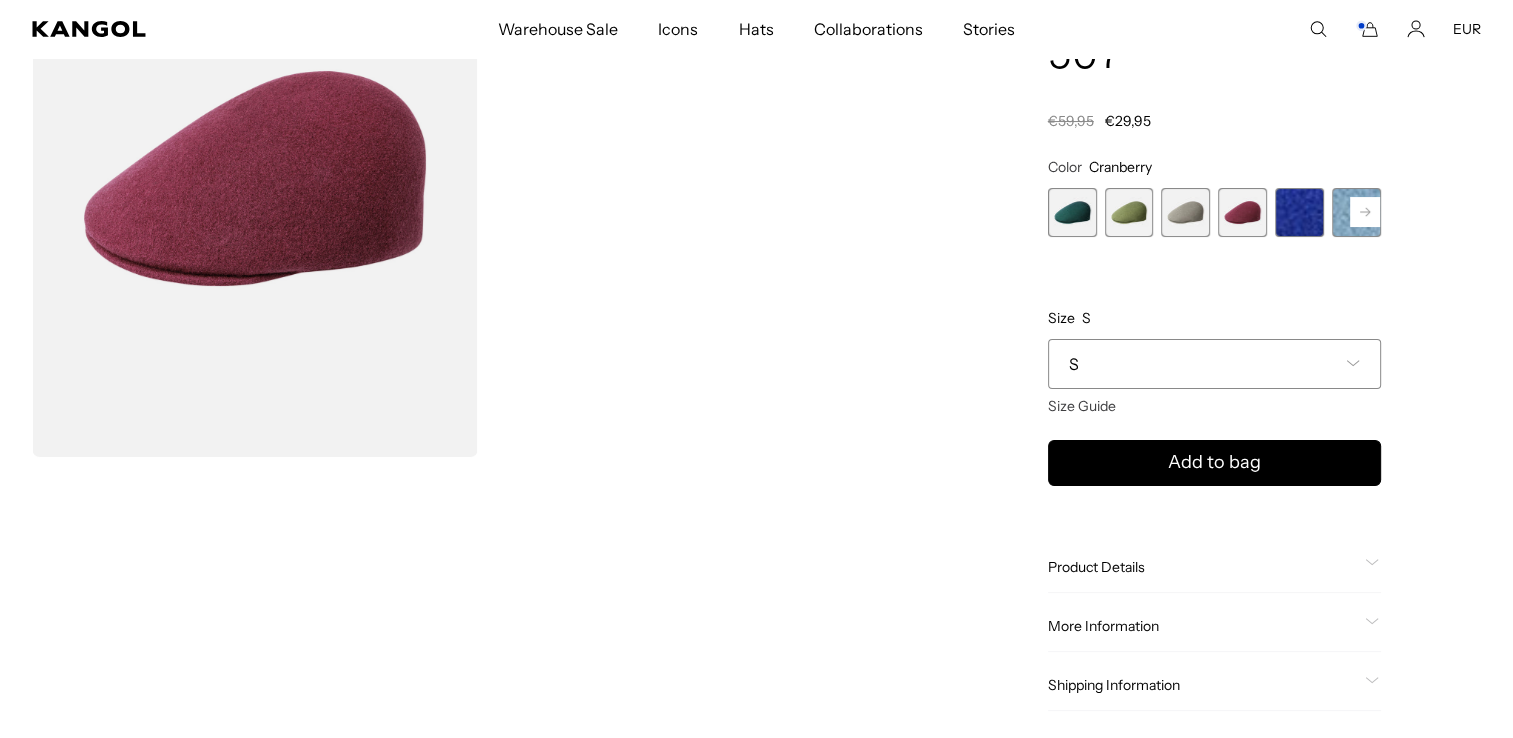 scroll, scrollTop: 0, scrollLeft: 0, axis: both 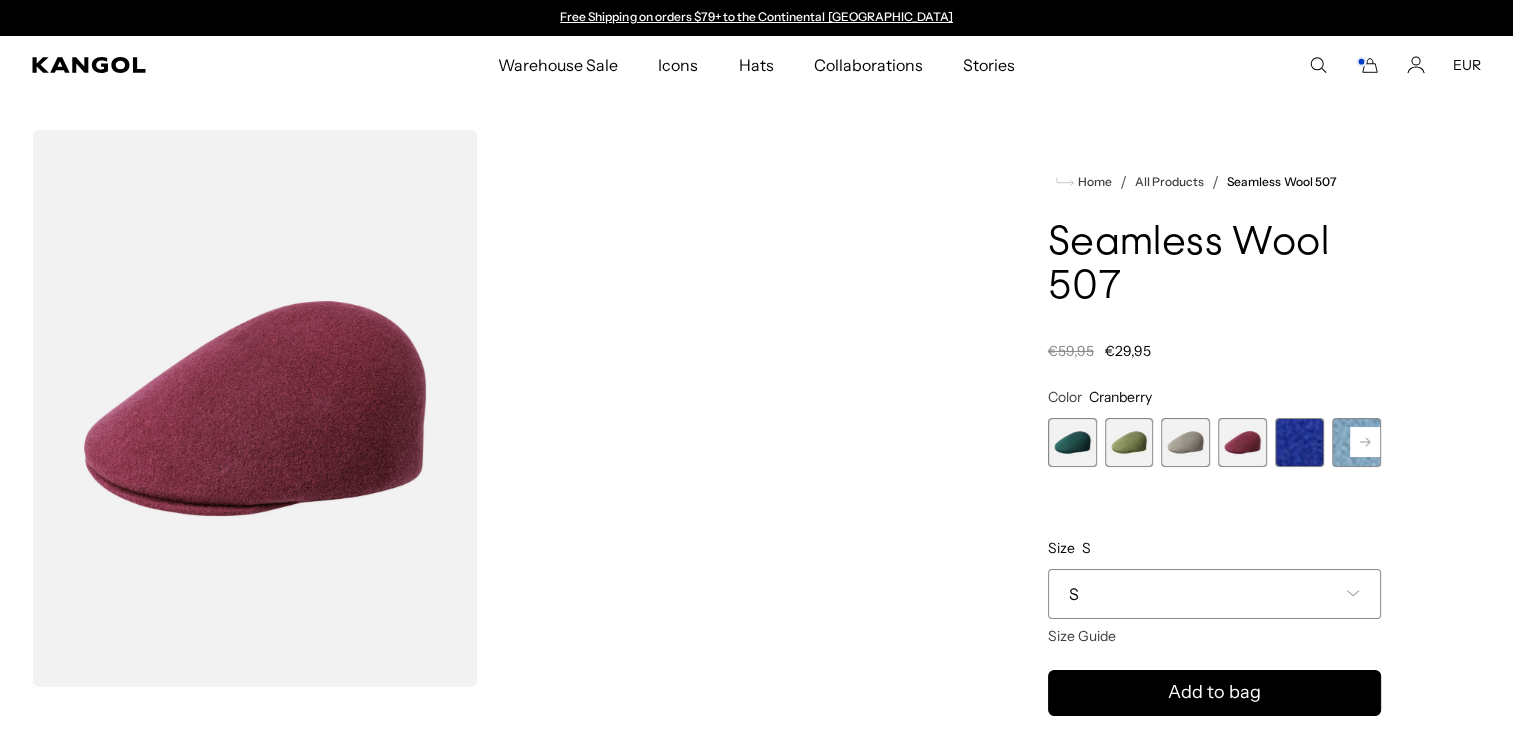 click 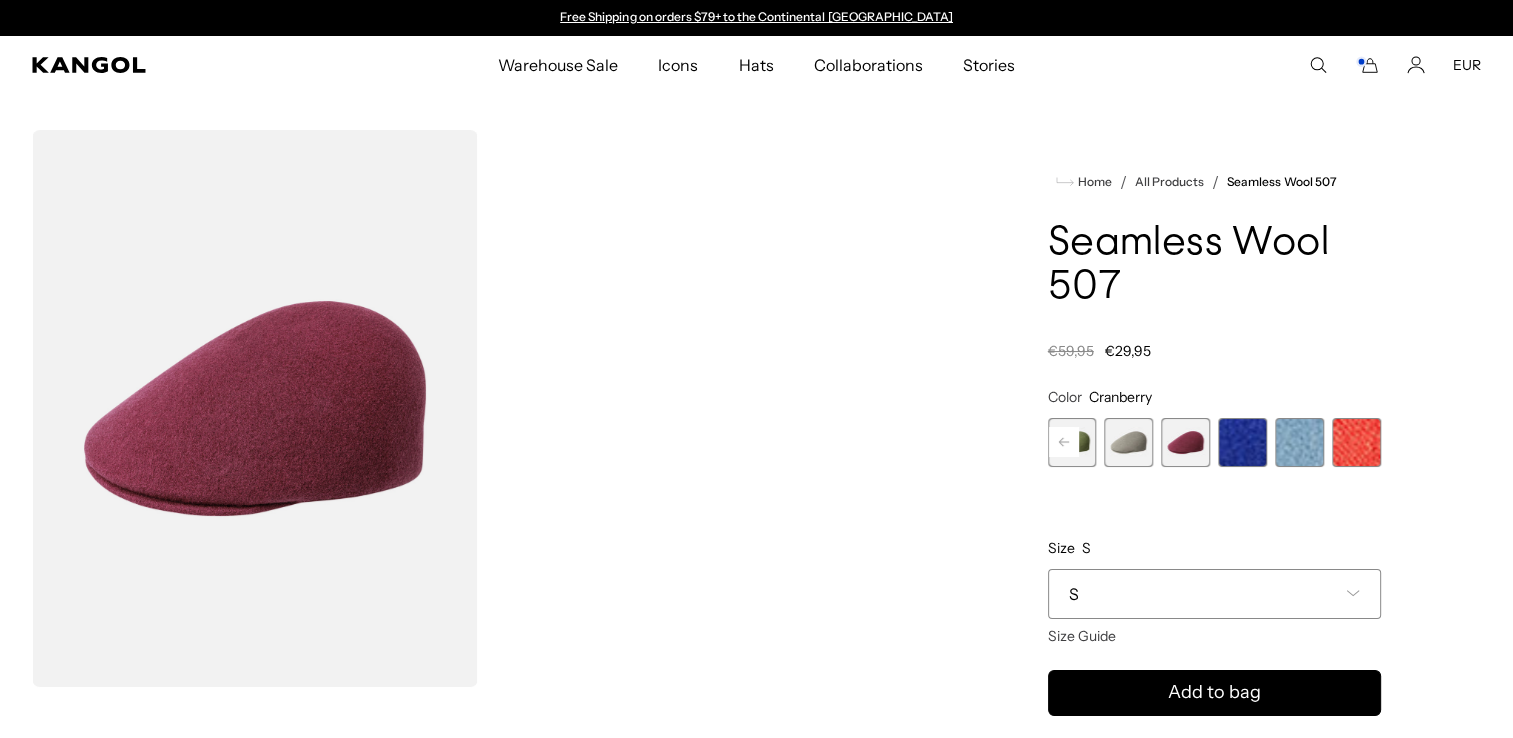 click at bounding box center (1356, 442) 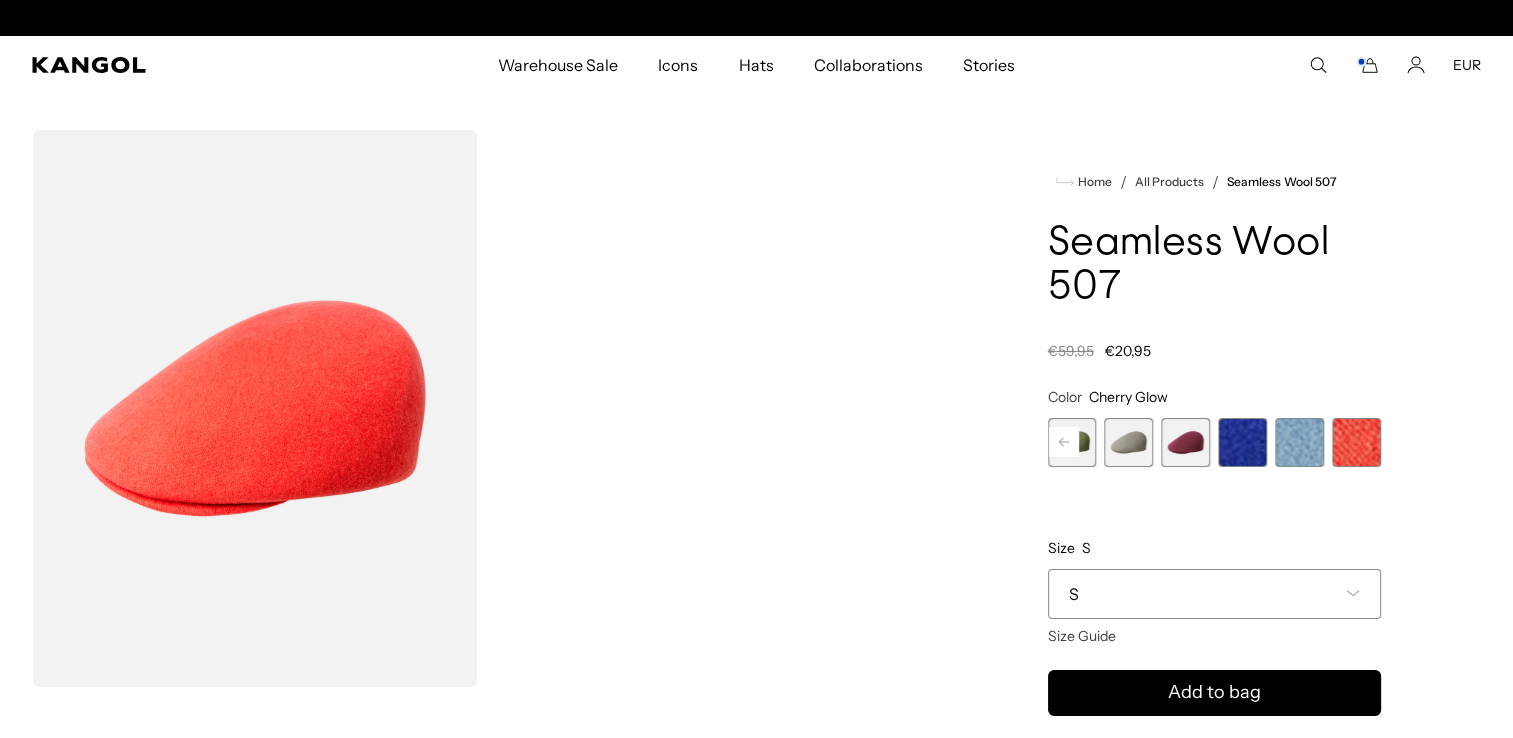 scroll, scrollTop: 0, scrollLeft: 412, axis: horizontal 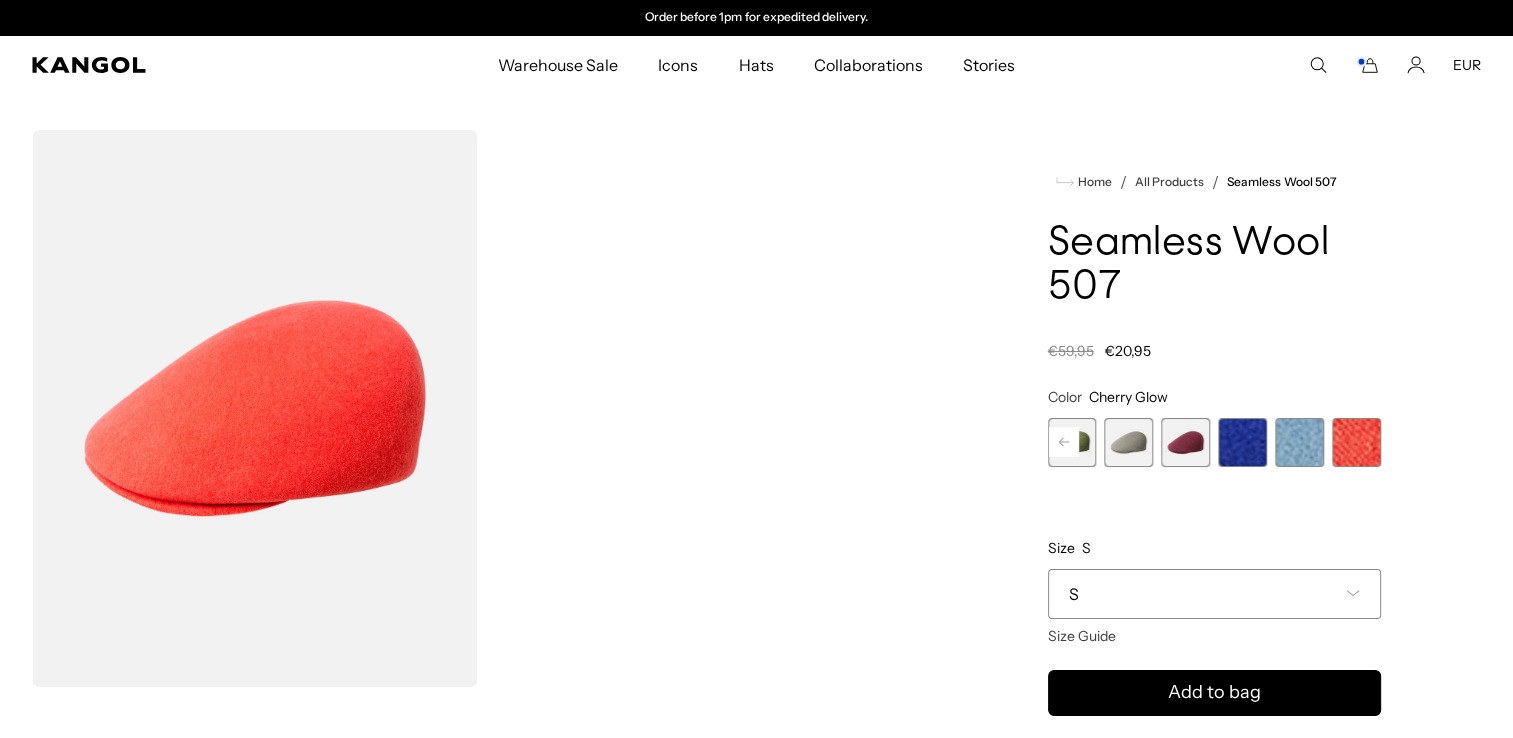 click at bounding box center [1299, 442] 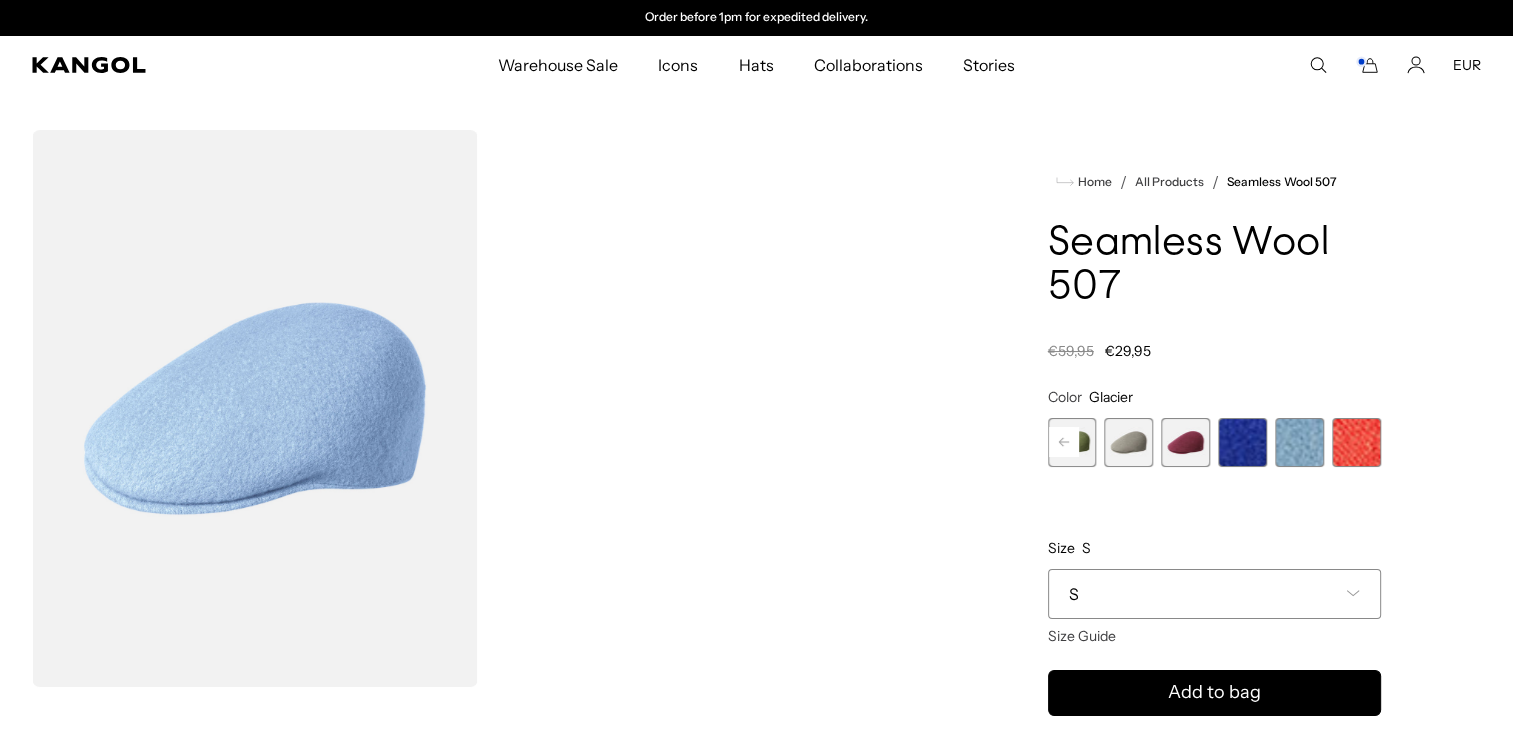 click 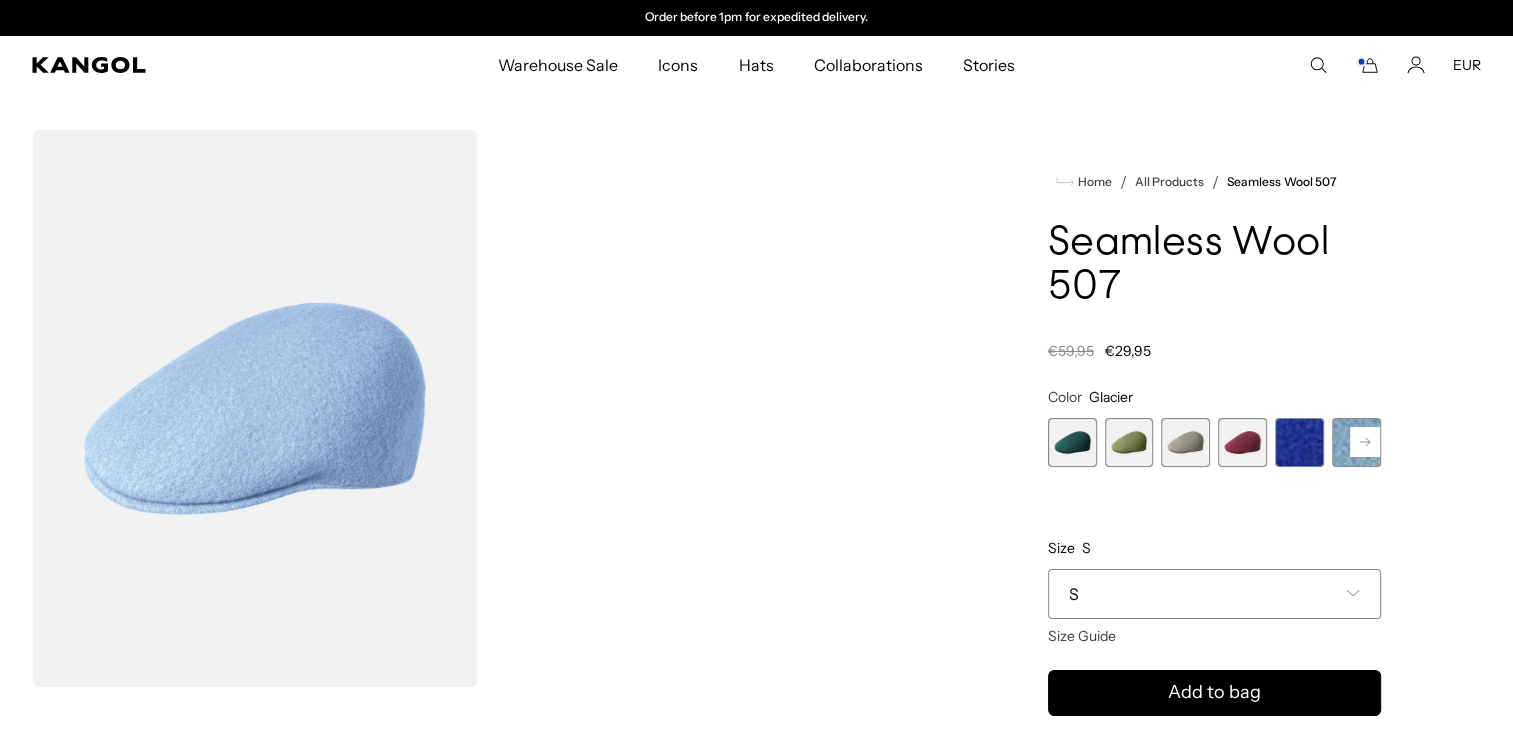 click on "Previous
Next
Pine
Variant sold out or unavailable
Sea Kelp
Variant sold out or unavailable
Warm Grey
Variant sold out or unavailable
Cranberry
Variant sold out or unavailable
Starry Blue
Variant sold out or unavailable
Glacier
Variant sold out or unavailable
Cherry Glow" at bounding box center [1214, 442] 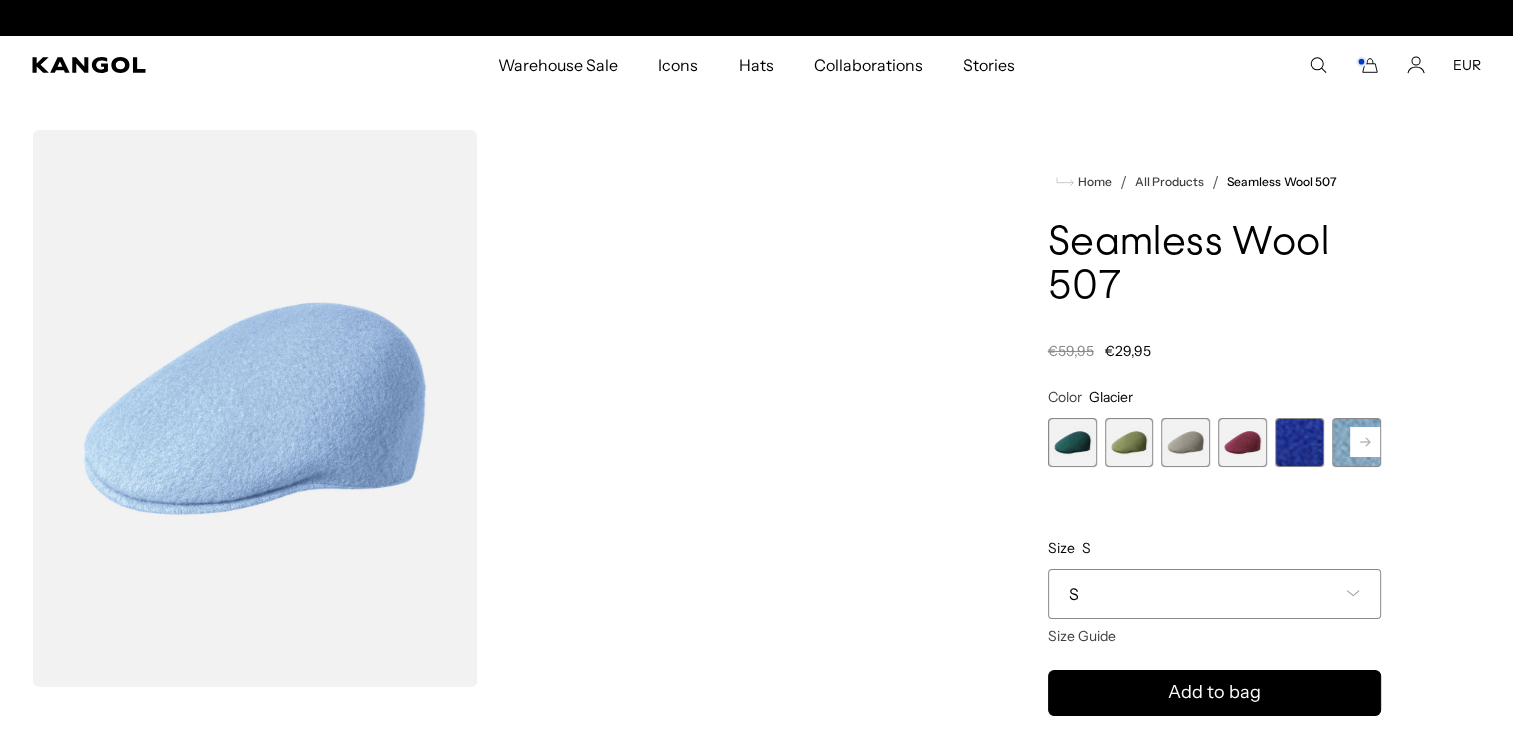 scroll, scrollTop: 0, scrollLeft: 0, axis: both 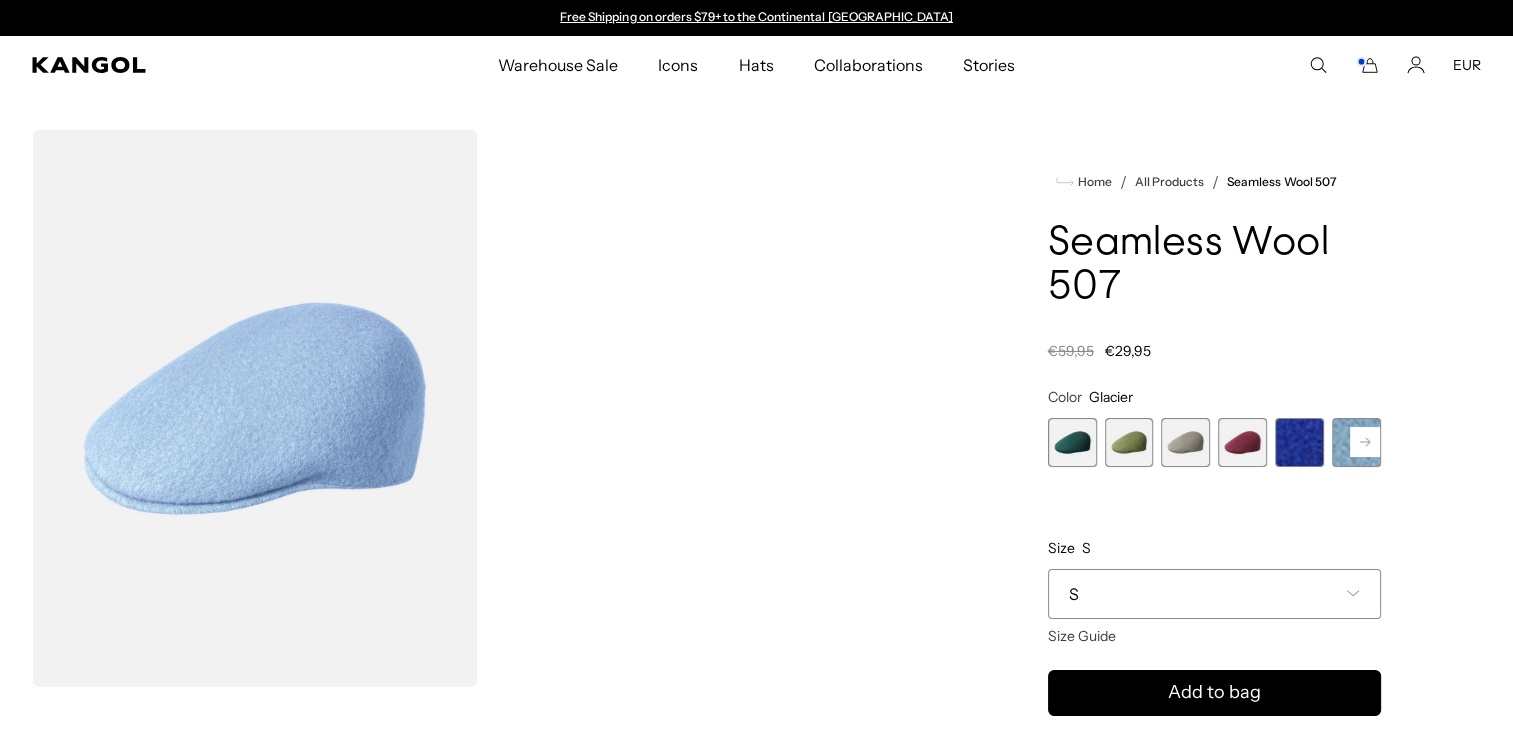click at bounding box center (1072, 442) 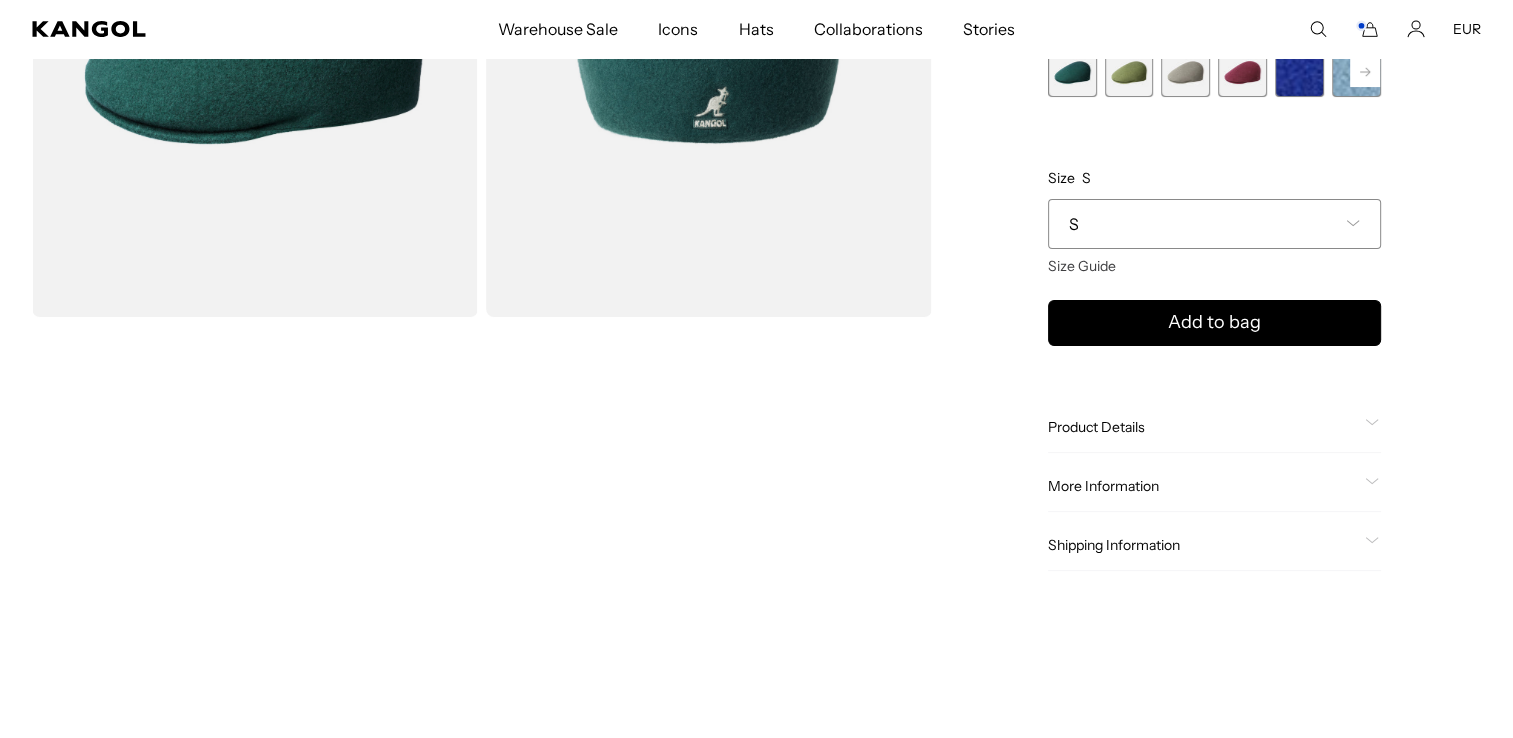 scroll, scrollTop: 371, scrollLeft: 0, axis: vertical 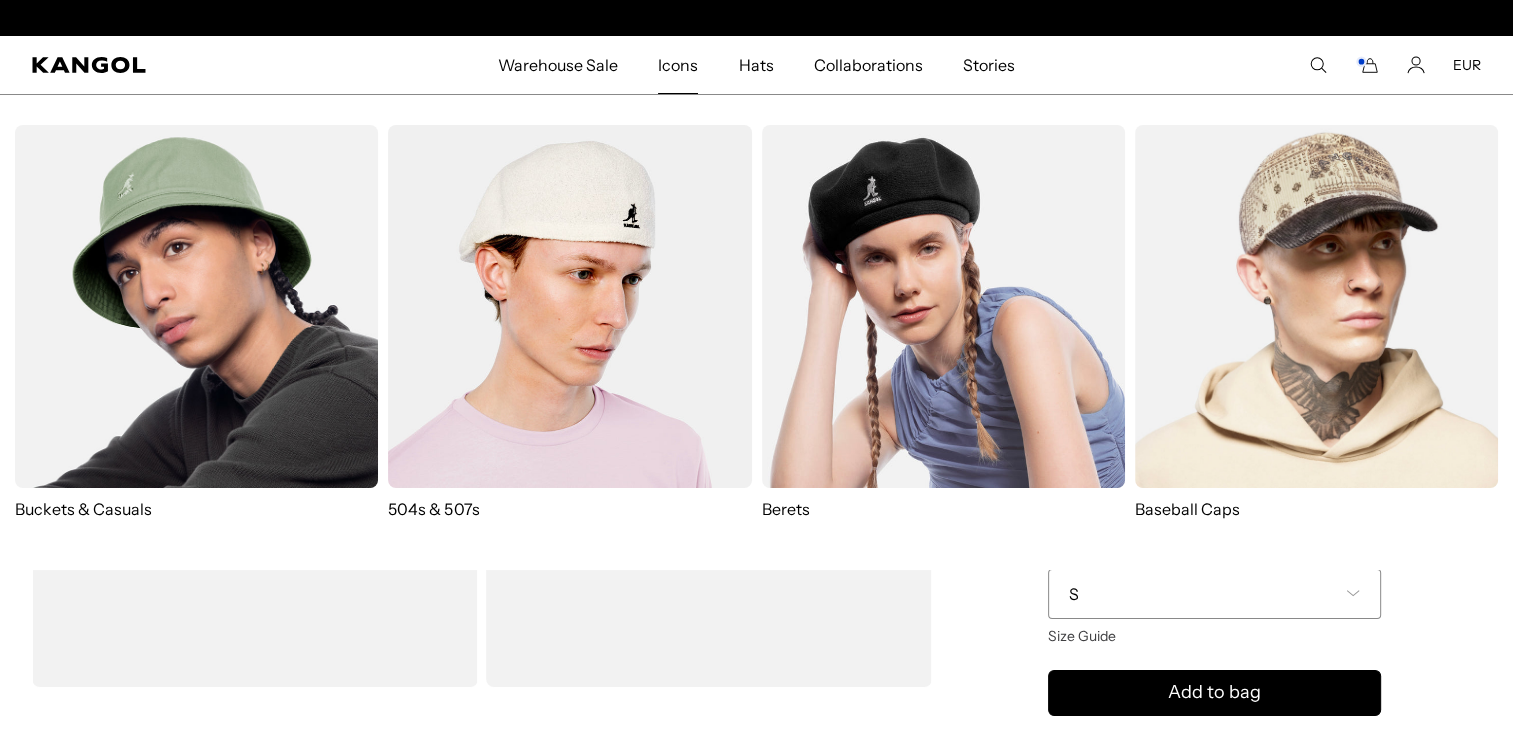 click on "Icons" at bounding box center (678, 65) 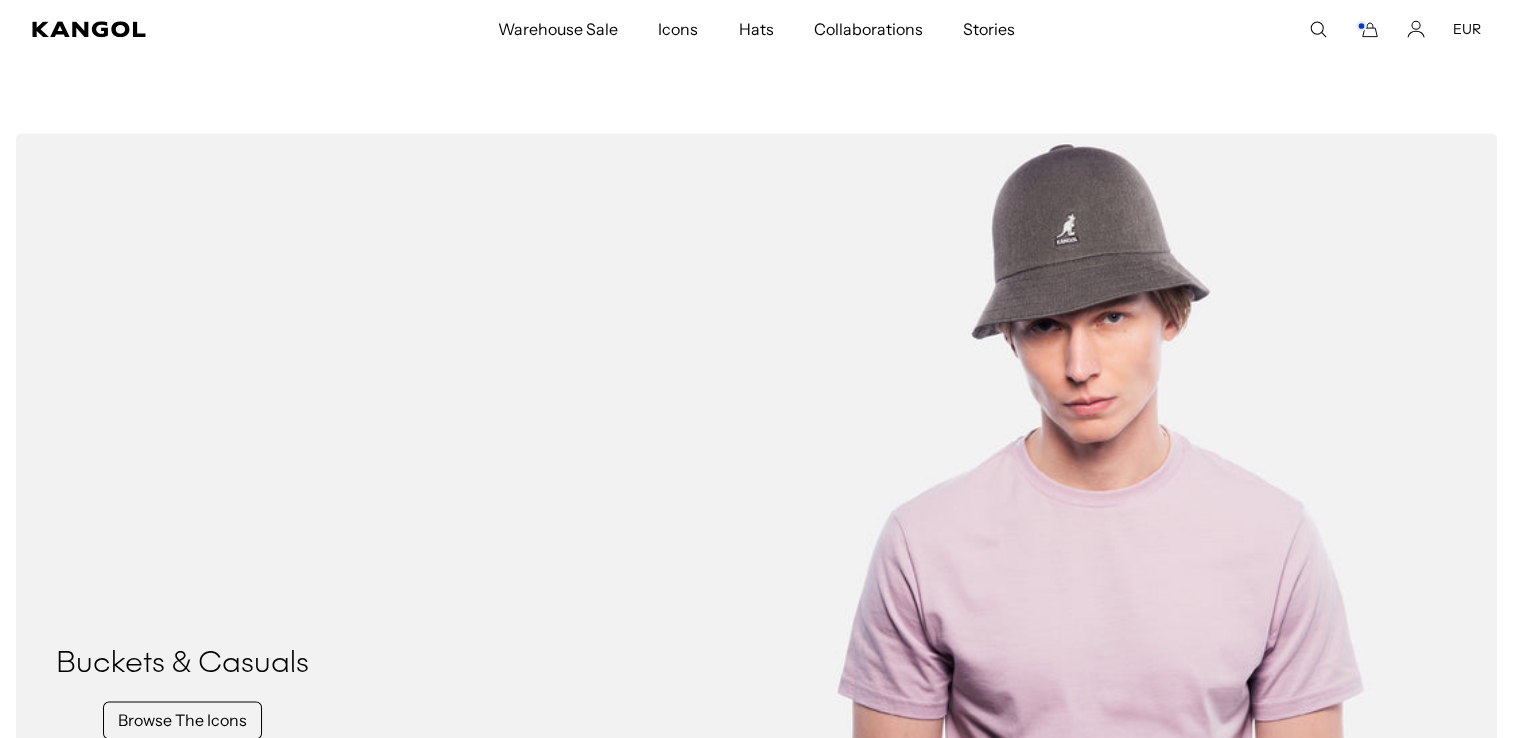 scroll, scrollTop: 2423, scrollLeft: 0, axis: vertical 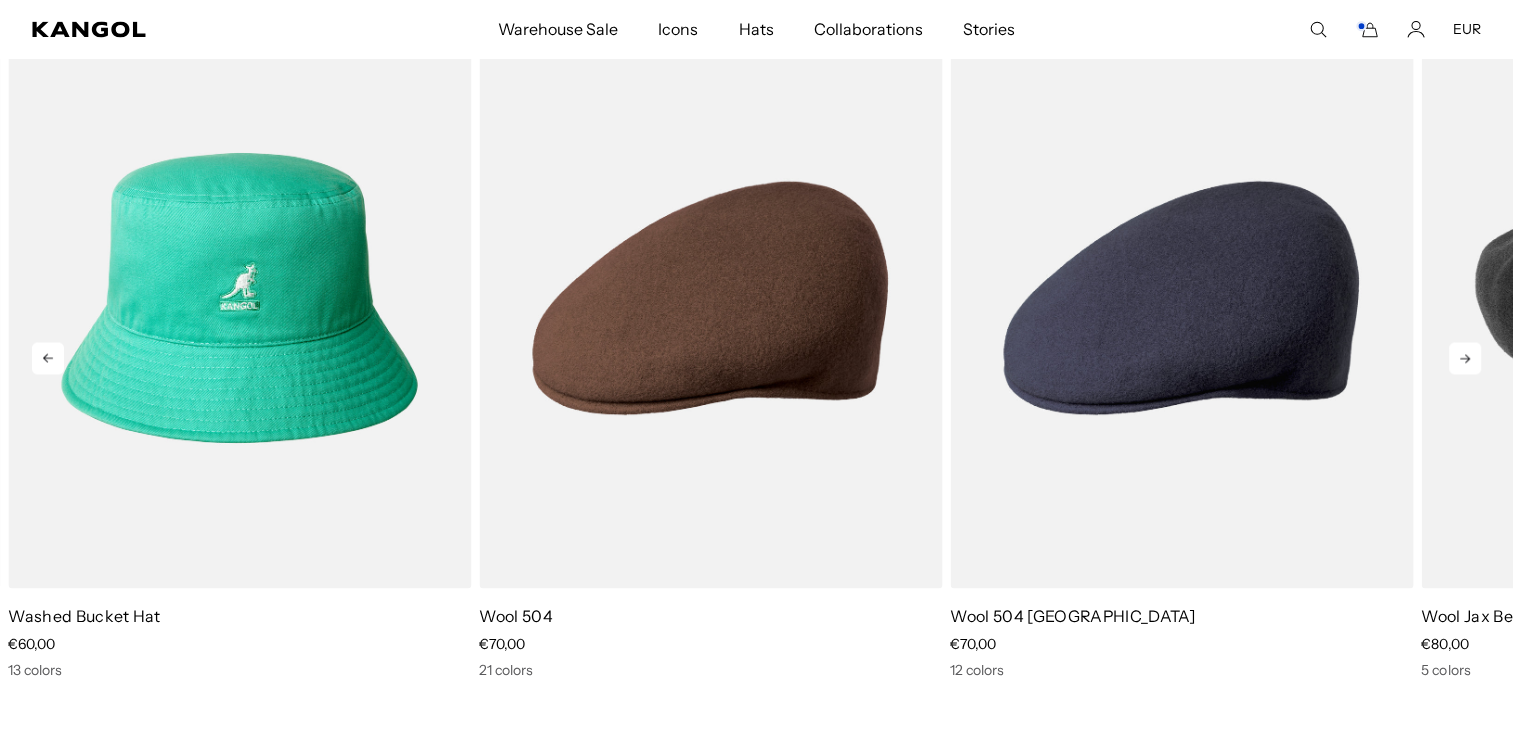 click 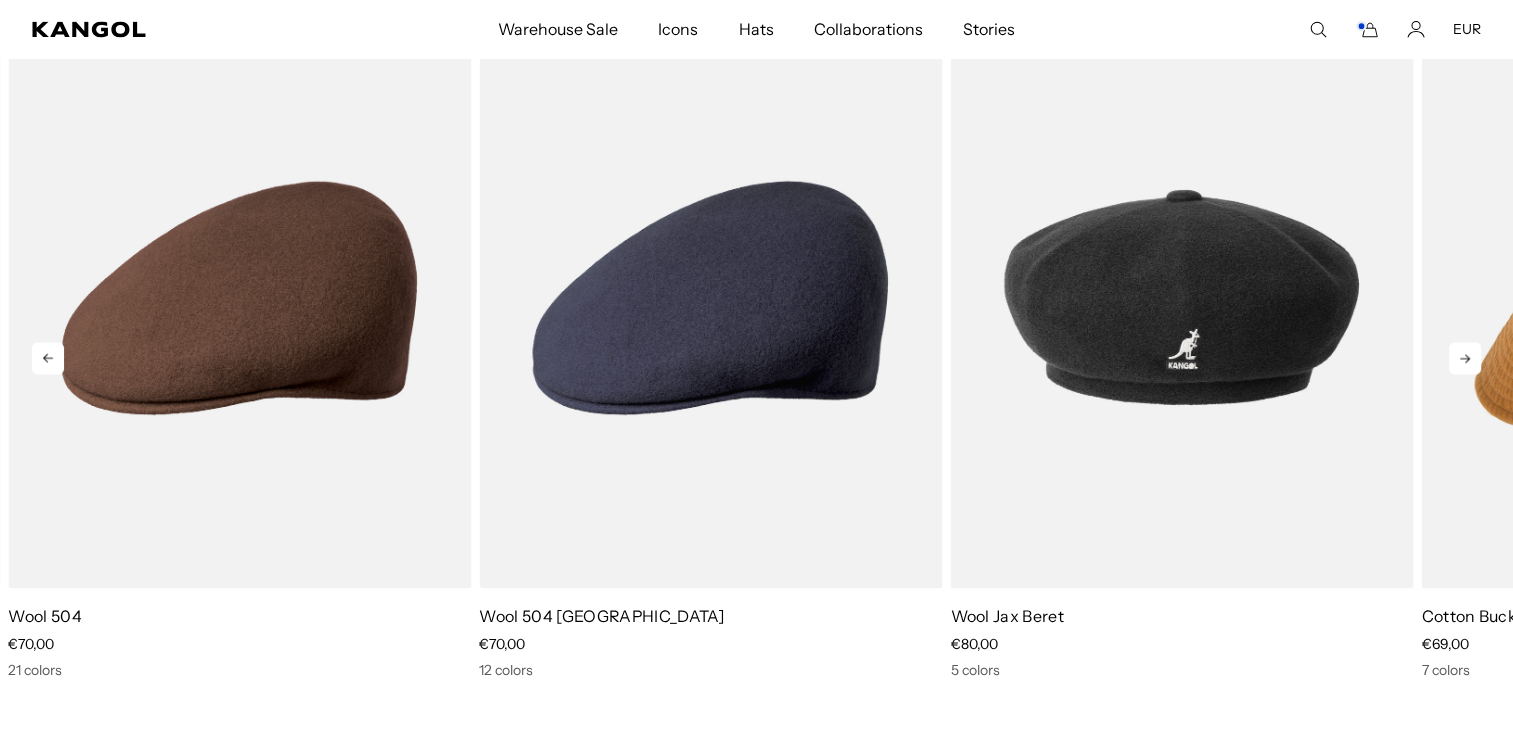 click 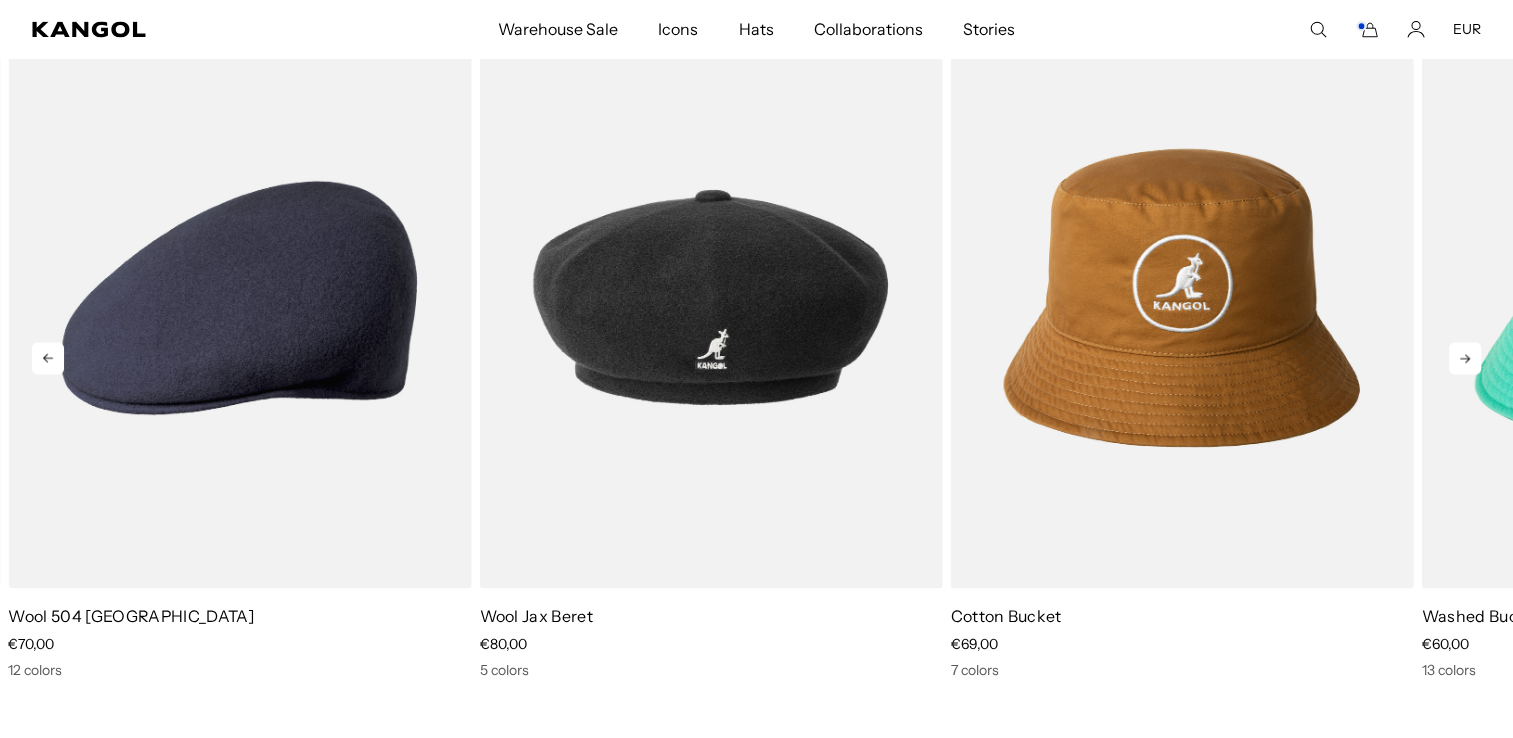 scroll, scrollTop: 0, scrollLeft: 412, axis: horizontal 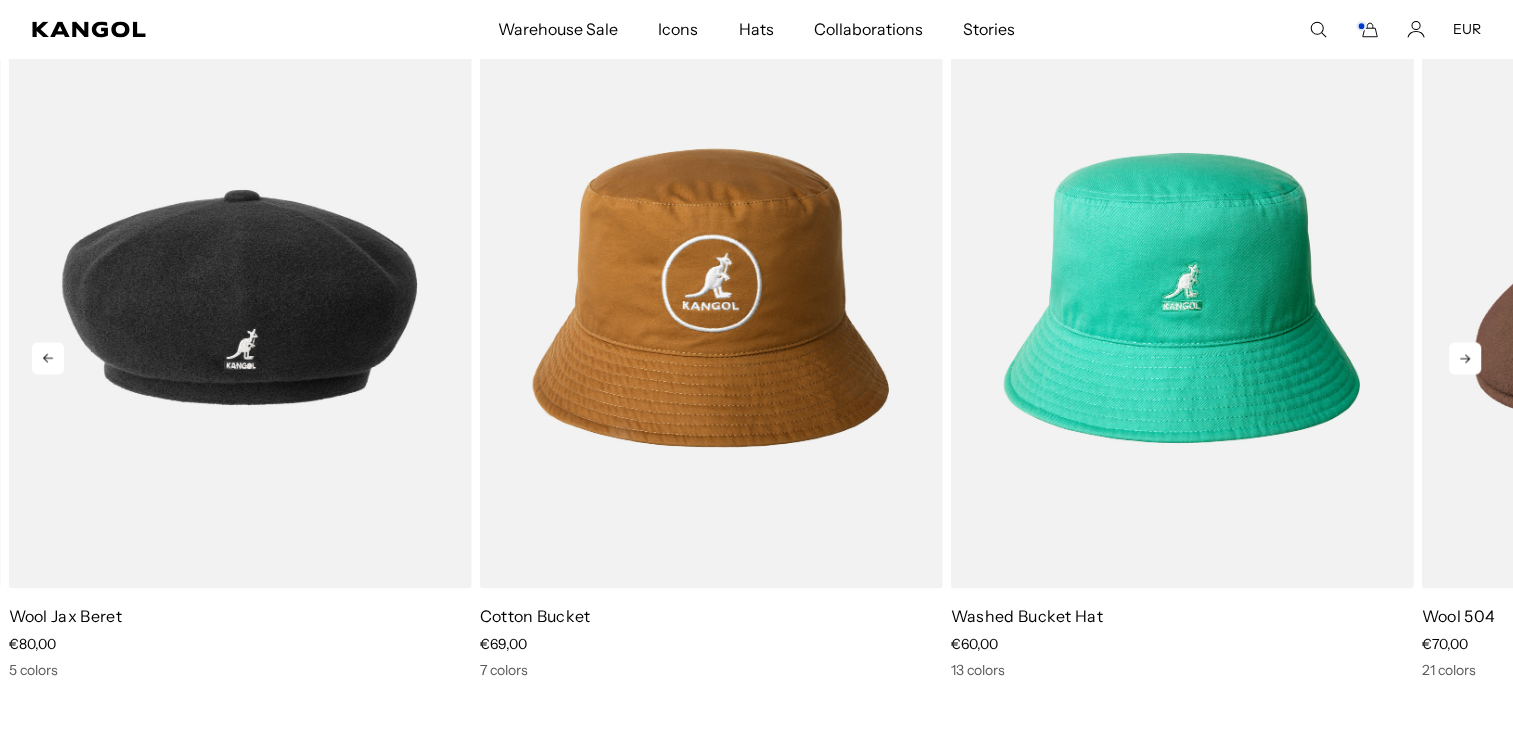 click 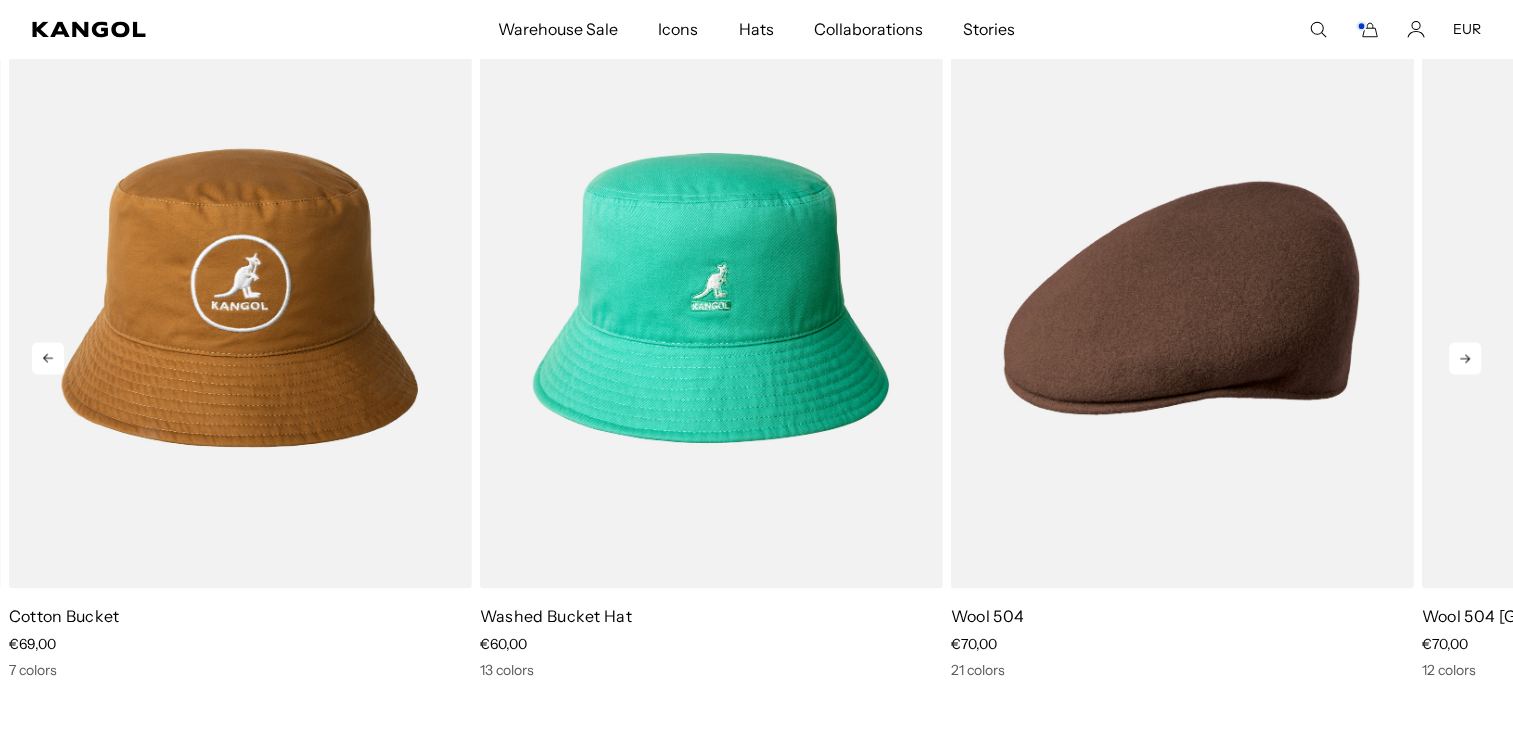 click at bounding box center [0, 0] 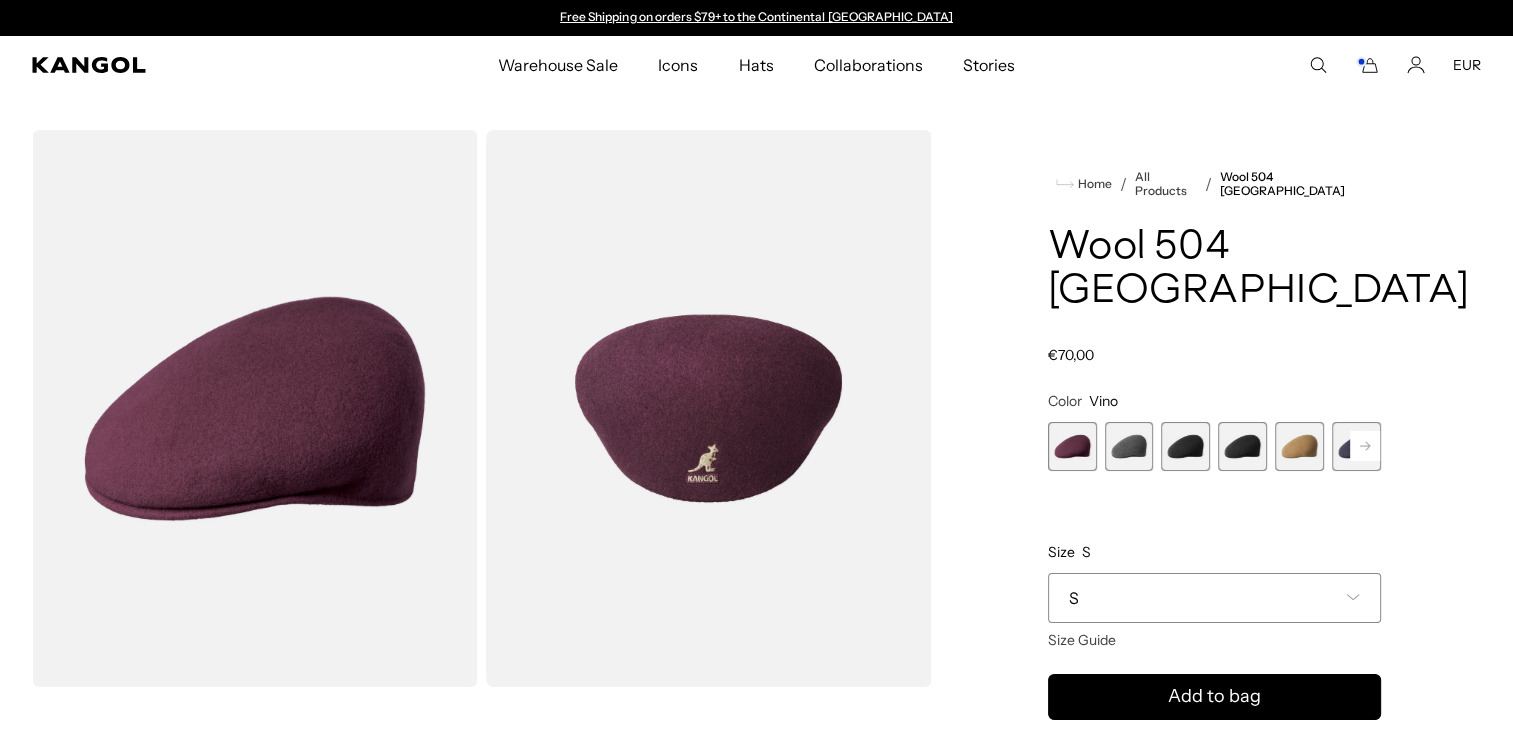 scroll, scrollTop: 0, scrollLeft: 0, axis: both 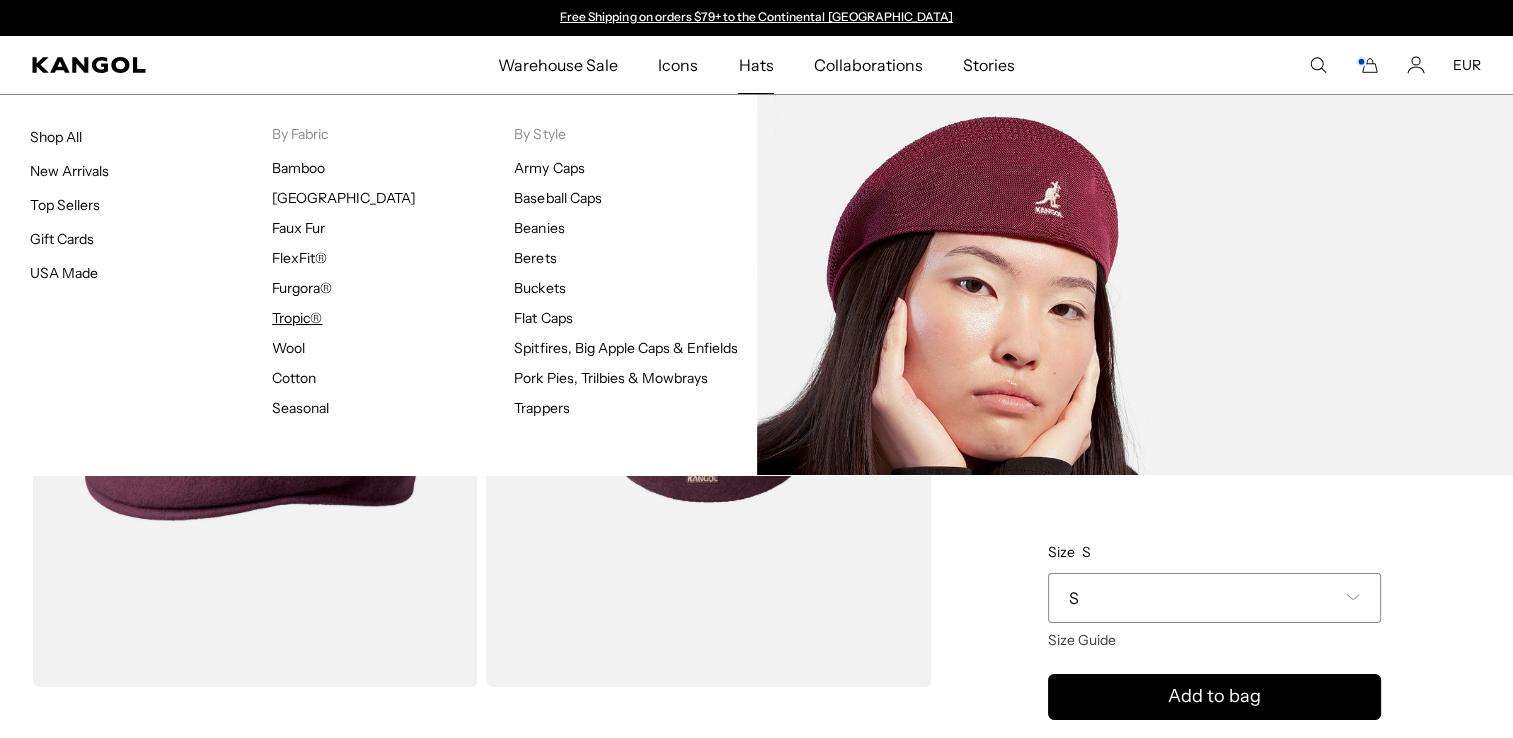 click on "Tropic®" at bounding box center (297, 318) 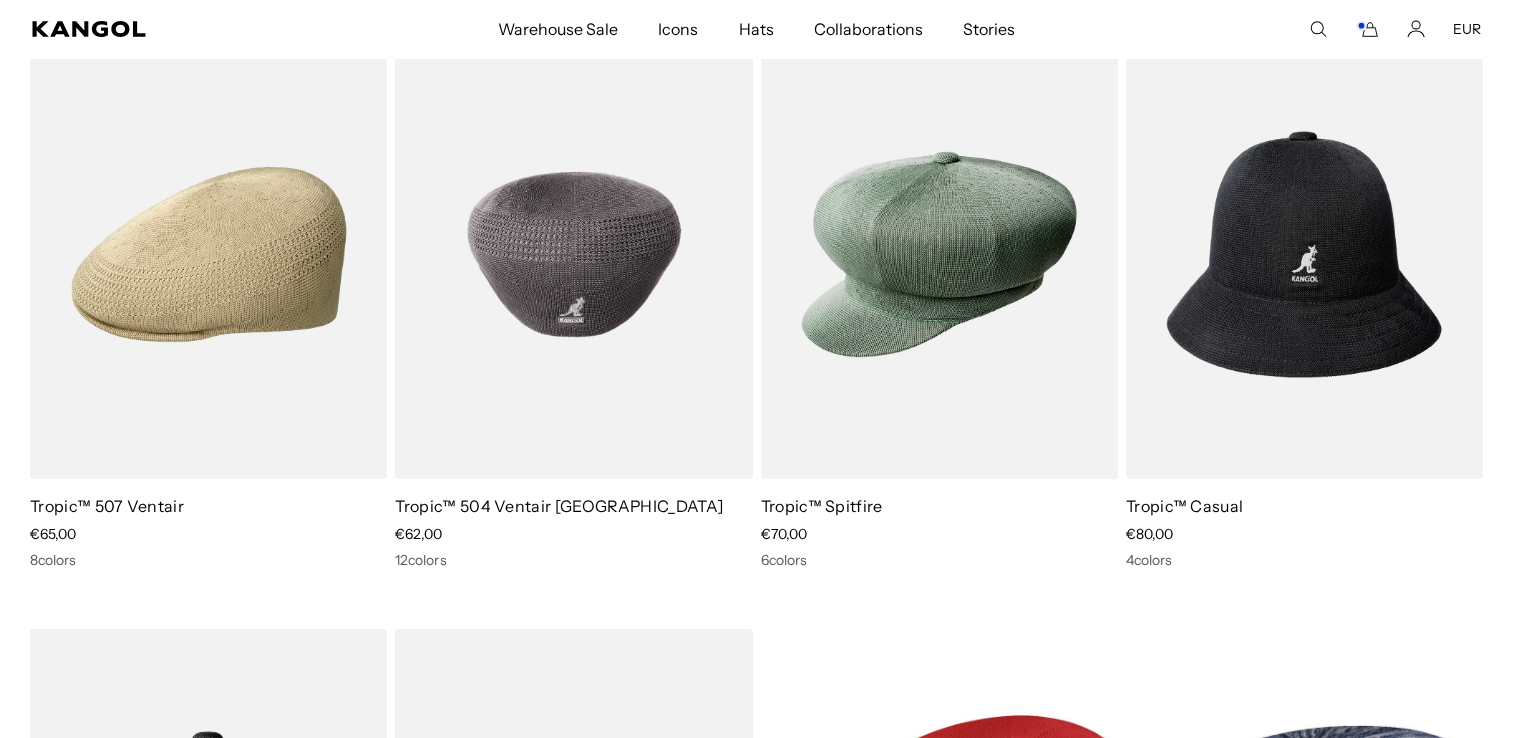 scroll, scrollTop: 192, scrollLeft: 0, axis: vertical 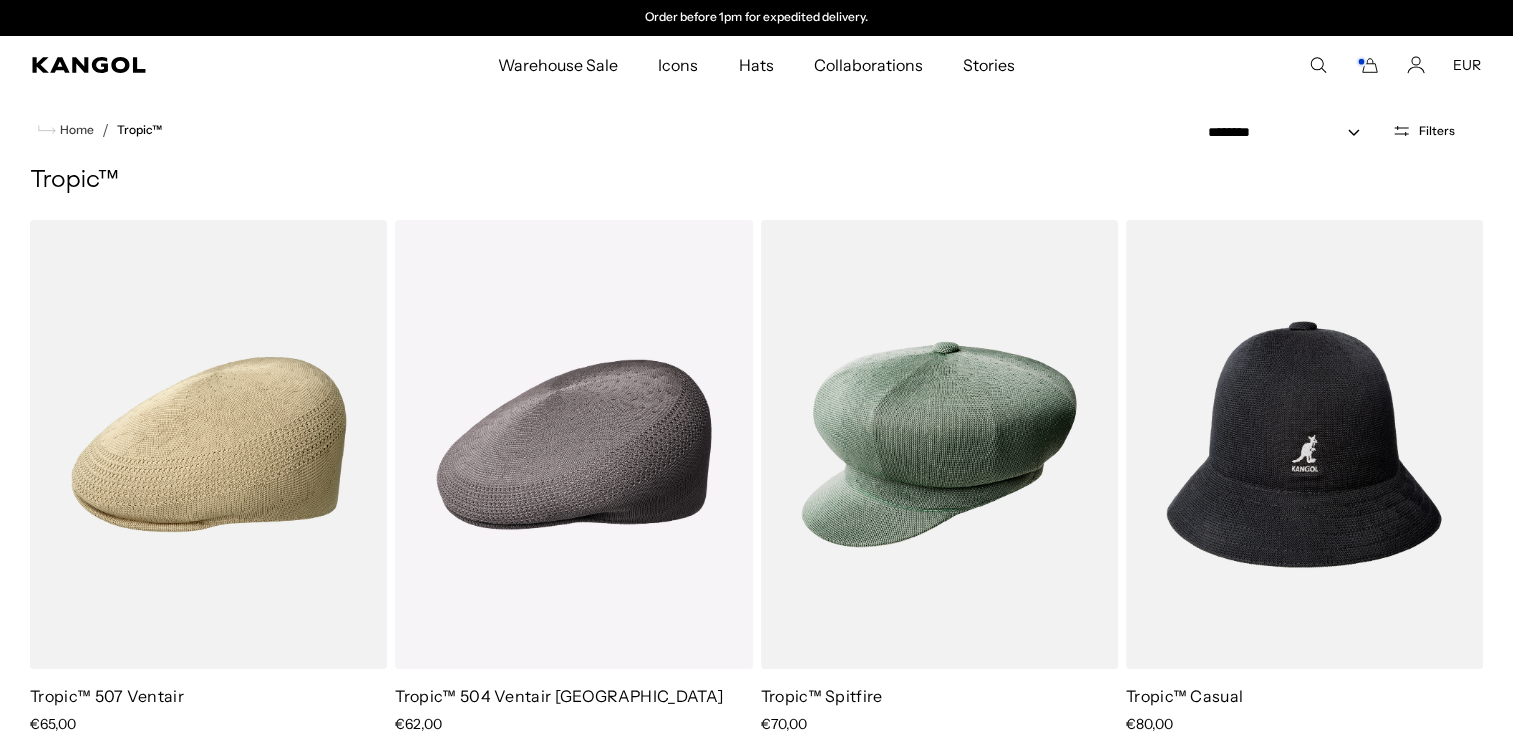 click 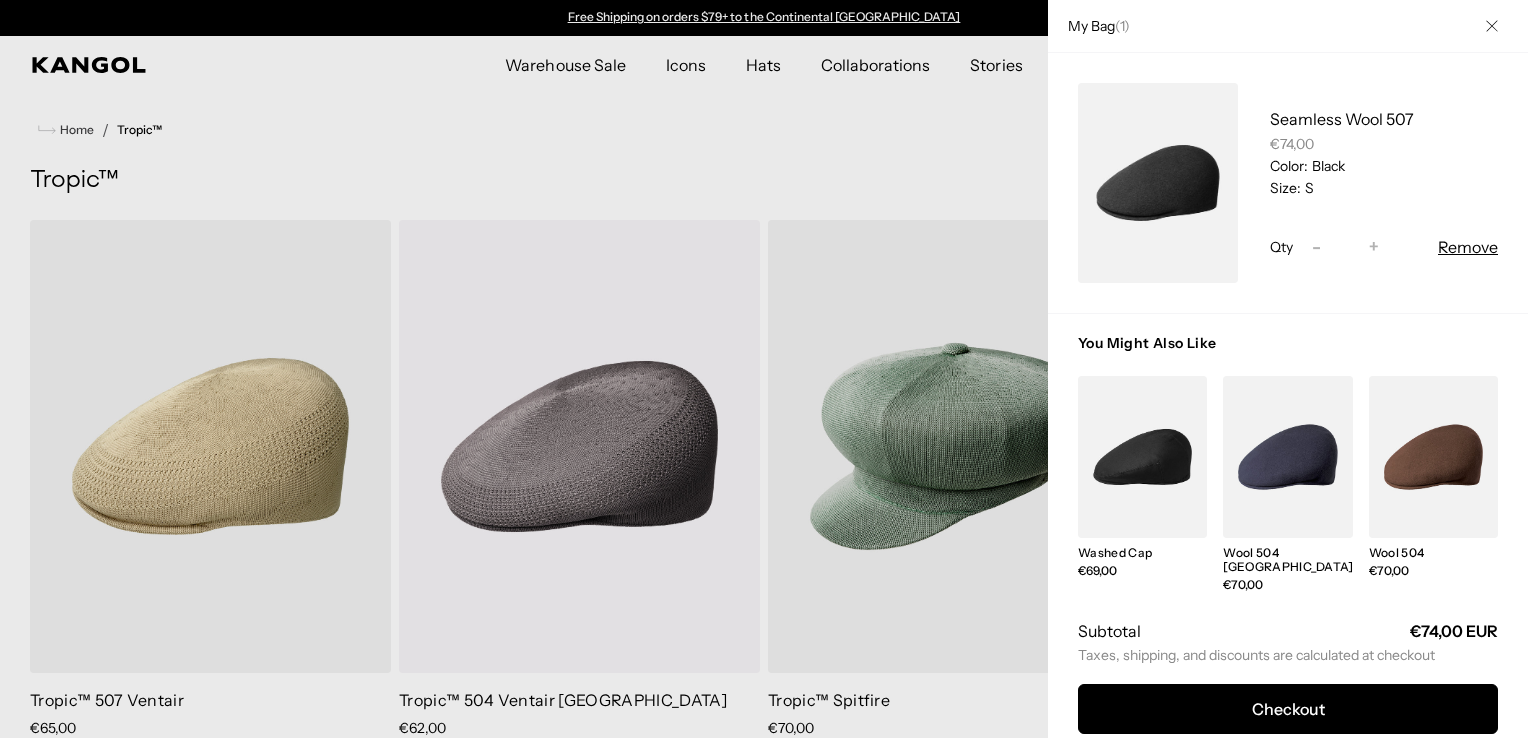 click at bounding box center (764, 369) 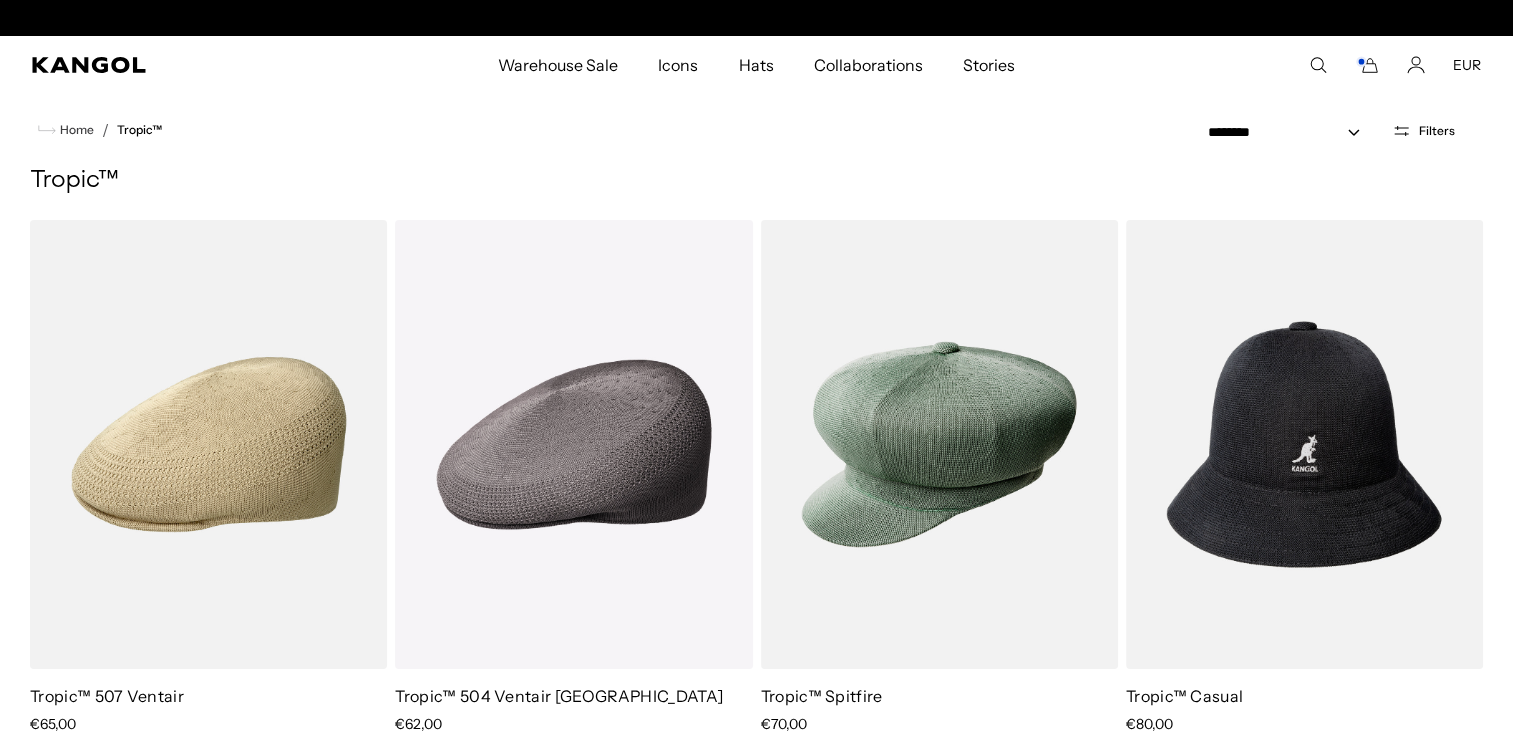 scroll, scrollTop: 0, scrollLeft: 0, axis: both 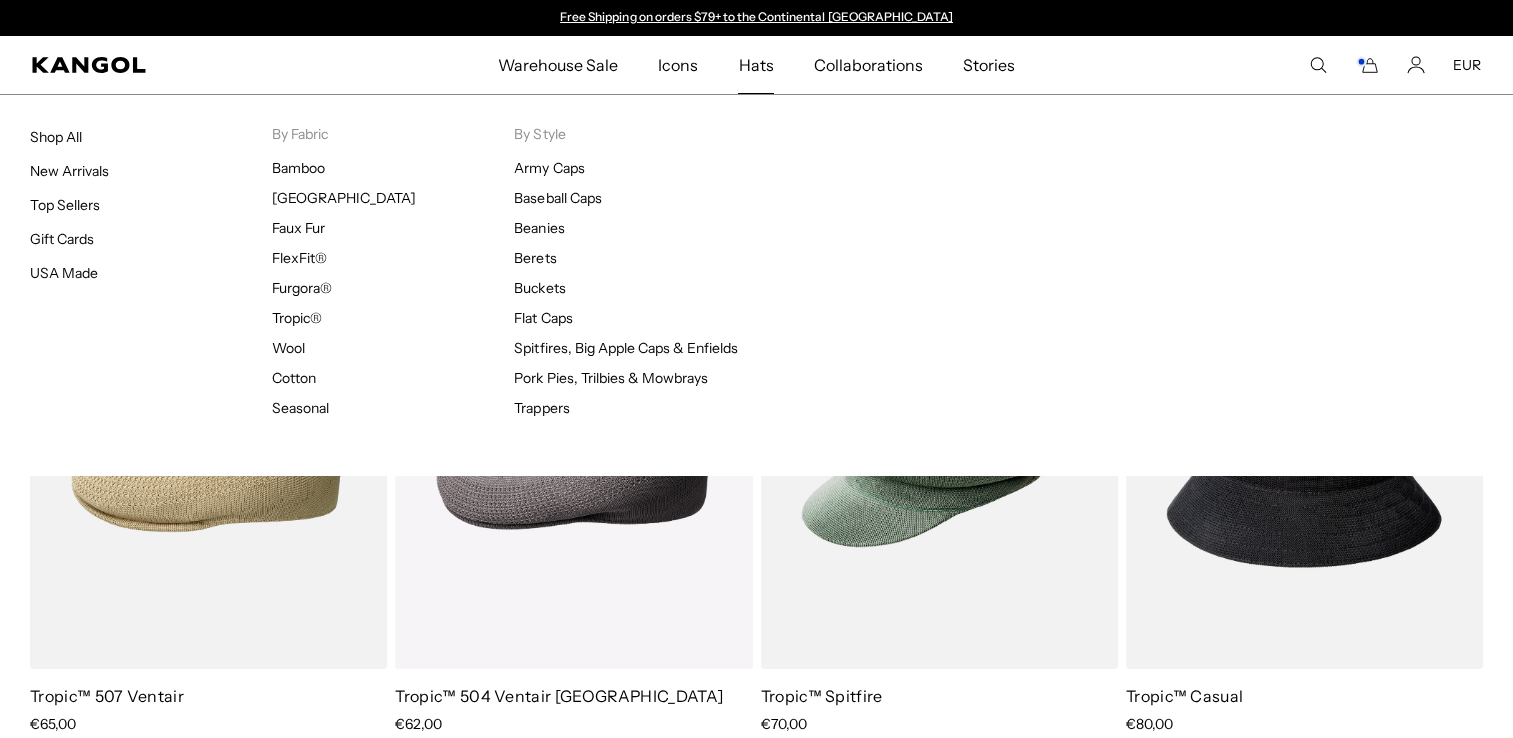click on "Hats" at bounding box center (755, 65) 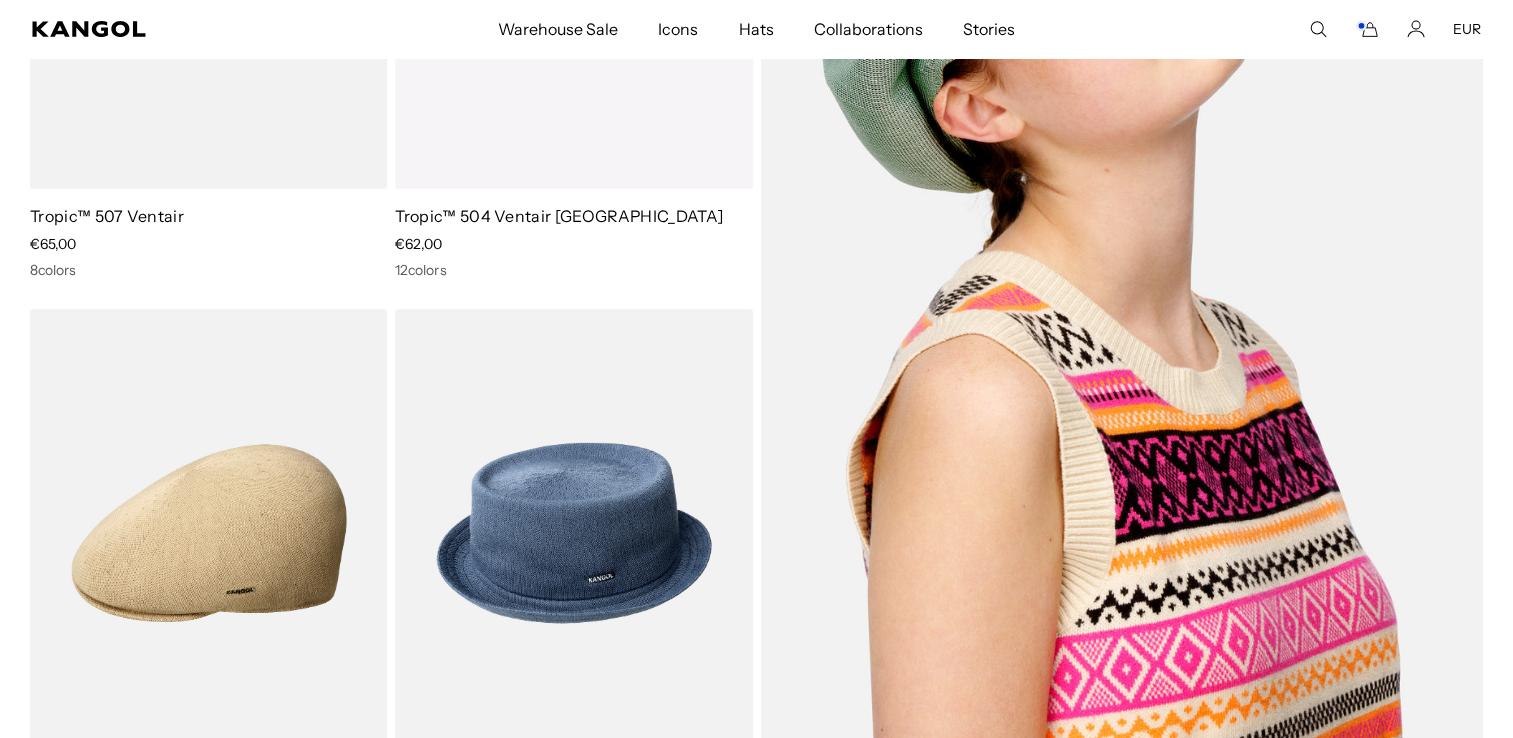 scroll, scrollTop: 544, scrollLeft: 0, axis: vertical 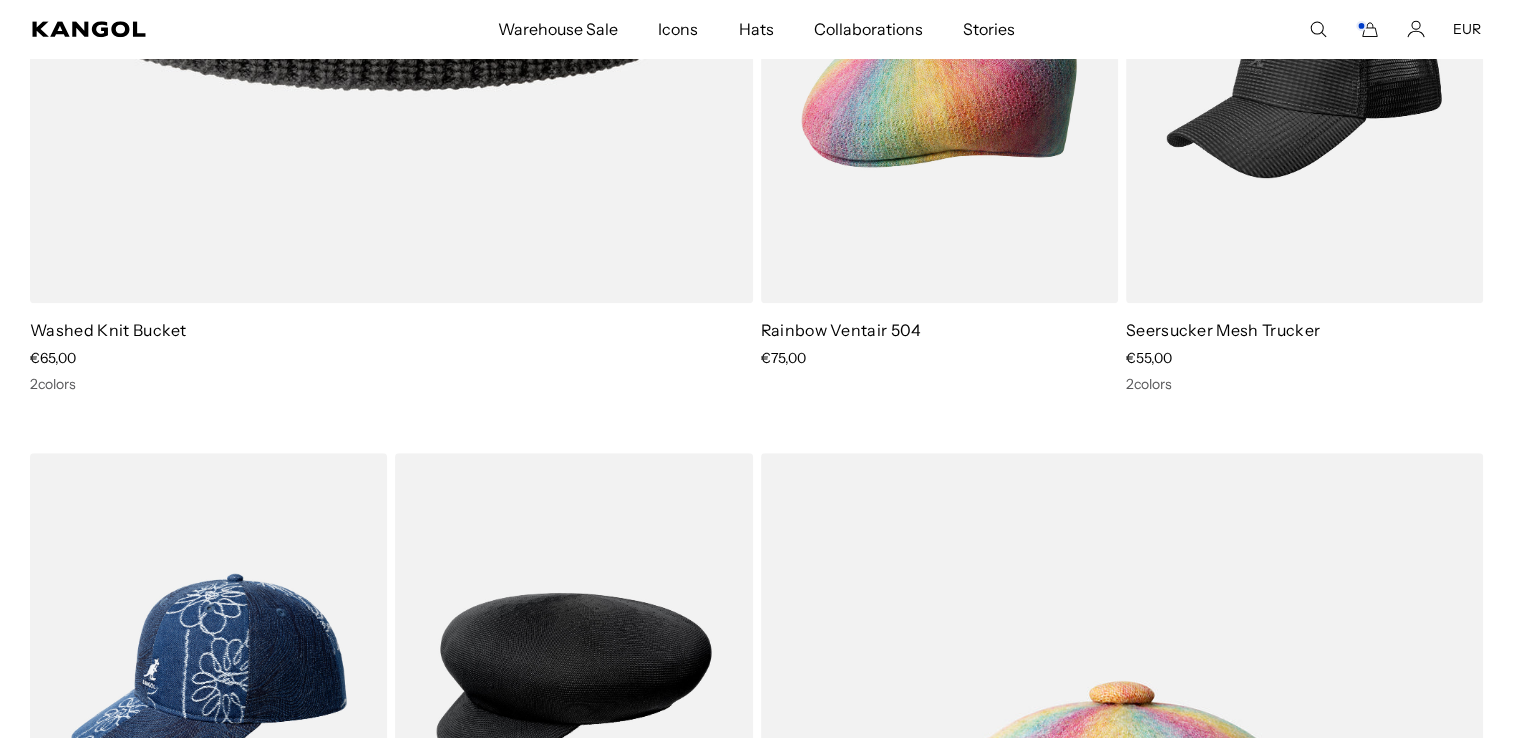 click 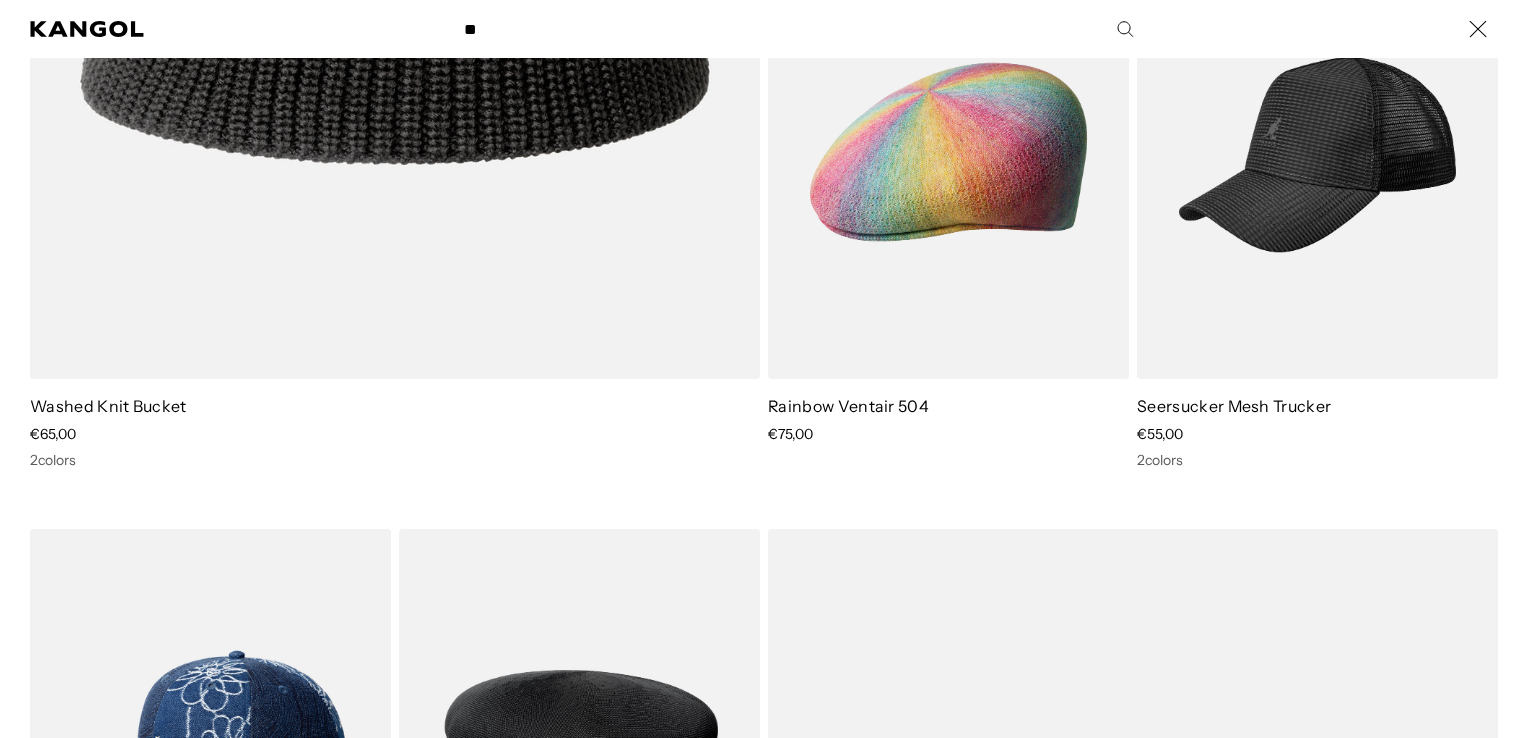 scroll, scrollTop: 0, scrollLeft: 412, axis: horizontal 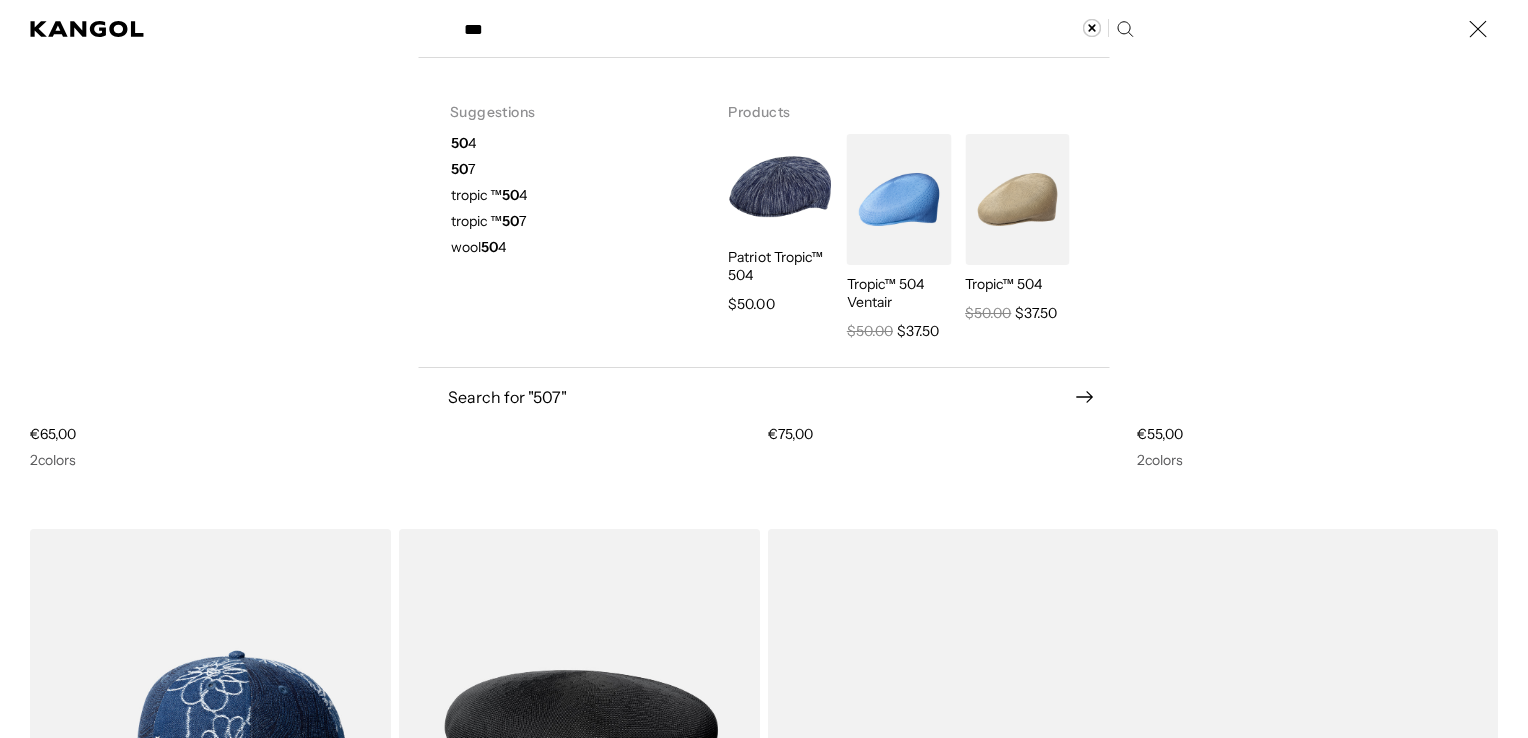 type on "***" 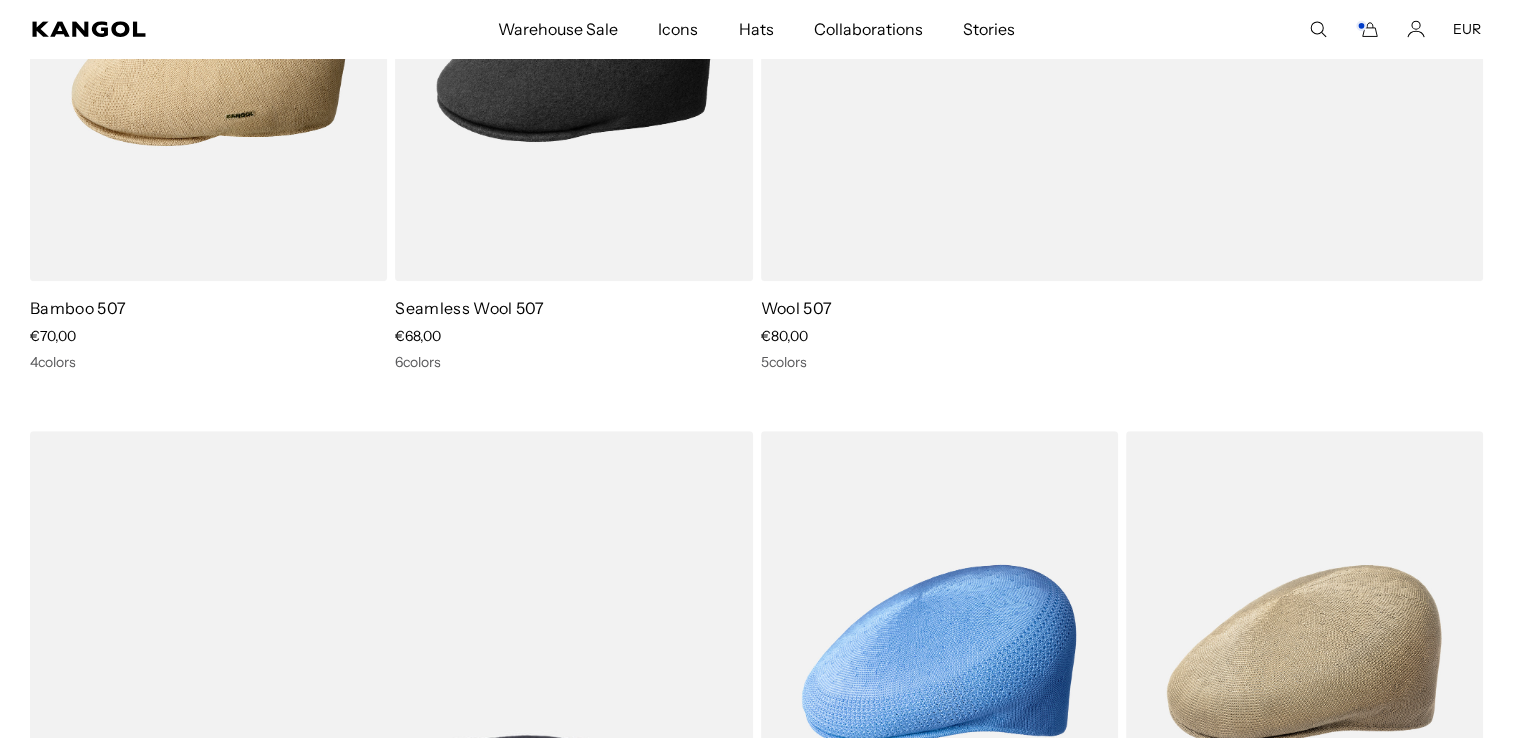 scroll, scrollTop: 12574, scrollLeft: 0, axis: vertical 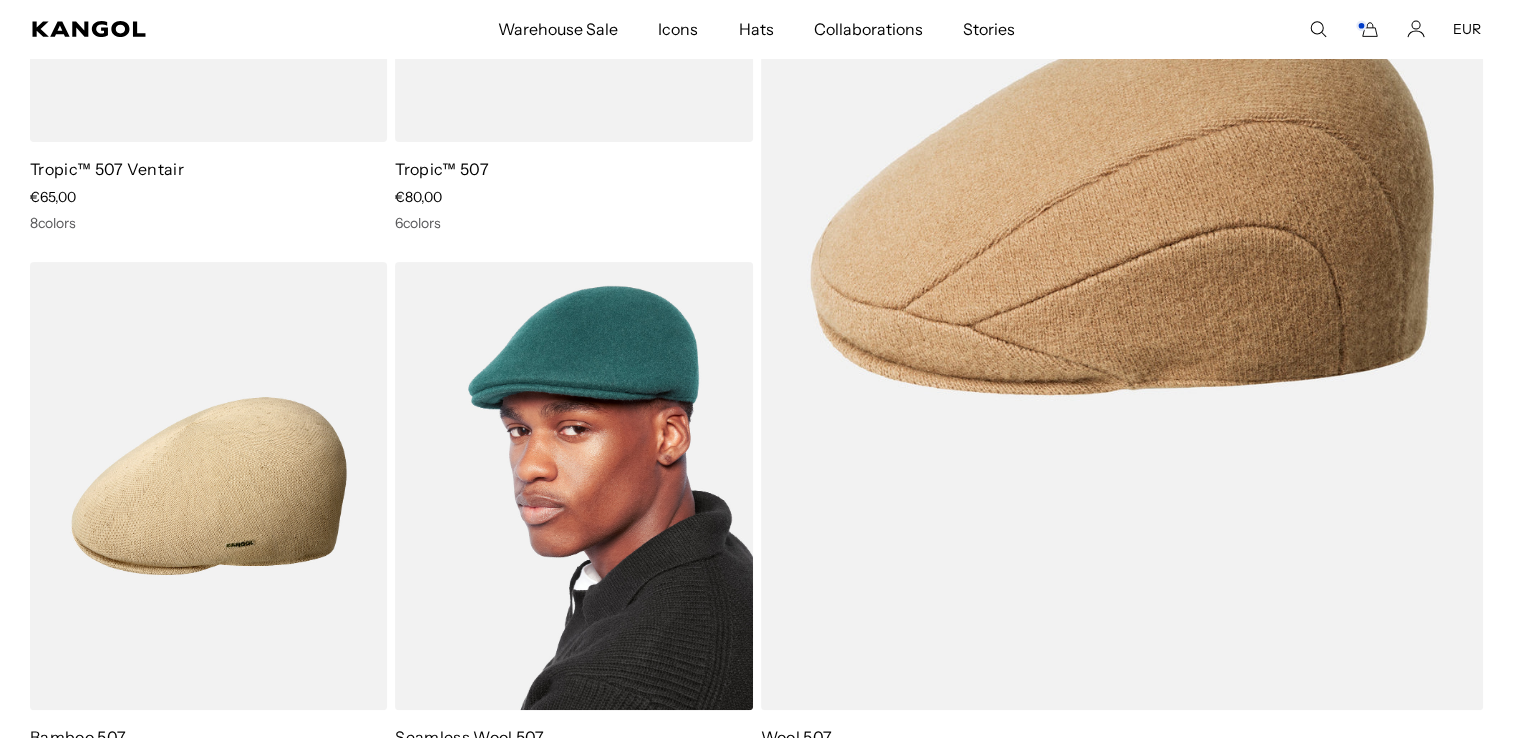 click at bounding box center [573, 486] 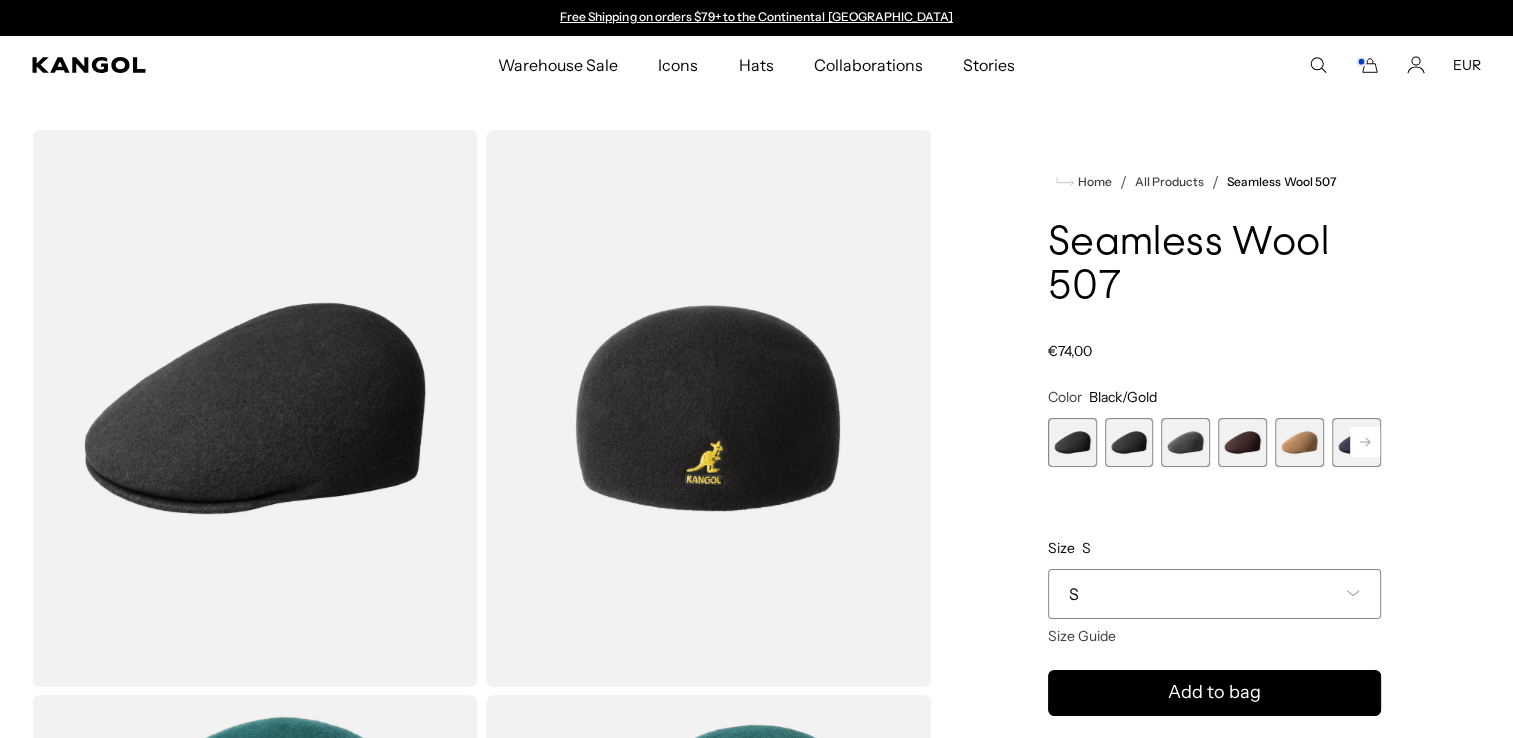 scroll, scrollTop: 0, scrollLeft: 0, axis: both 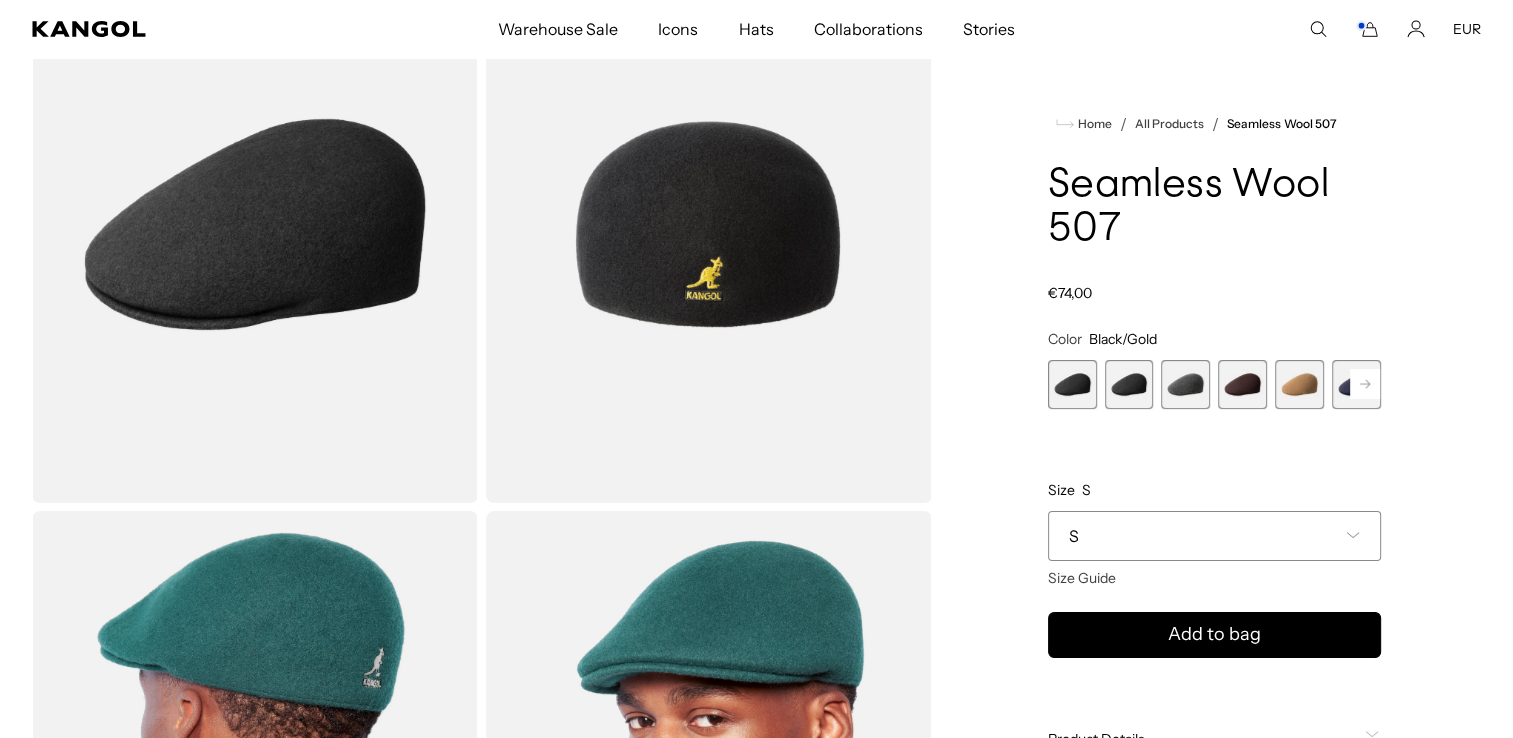 click at bounding box center (1129, 384) 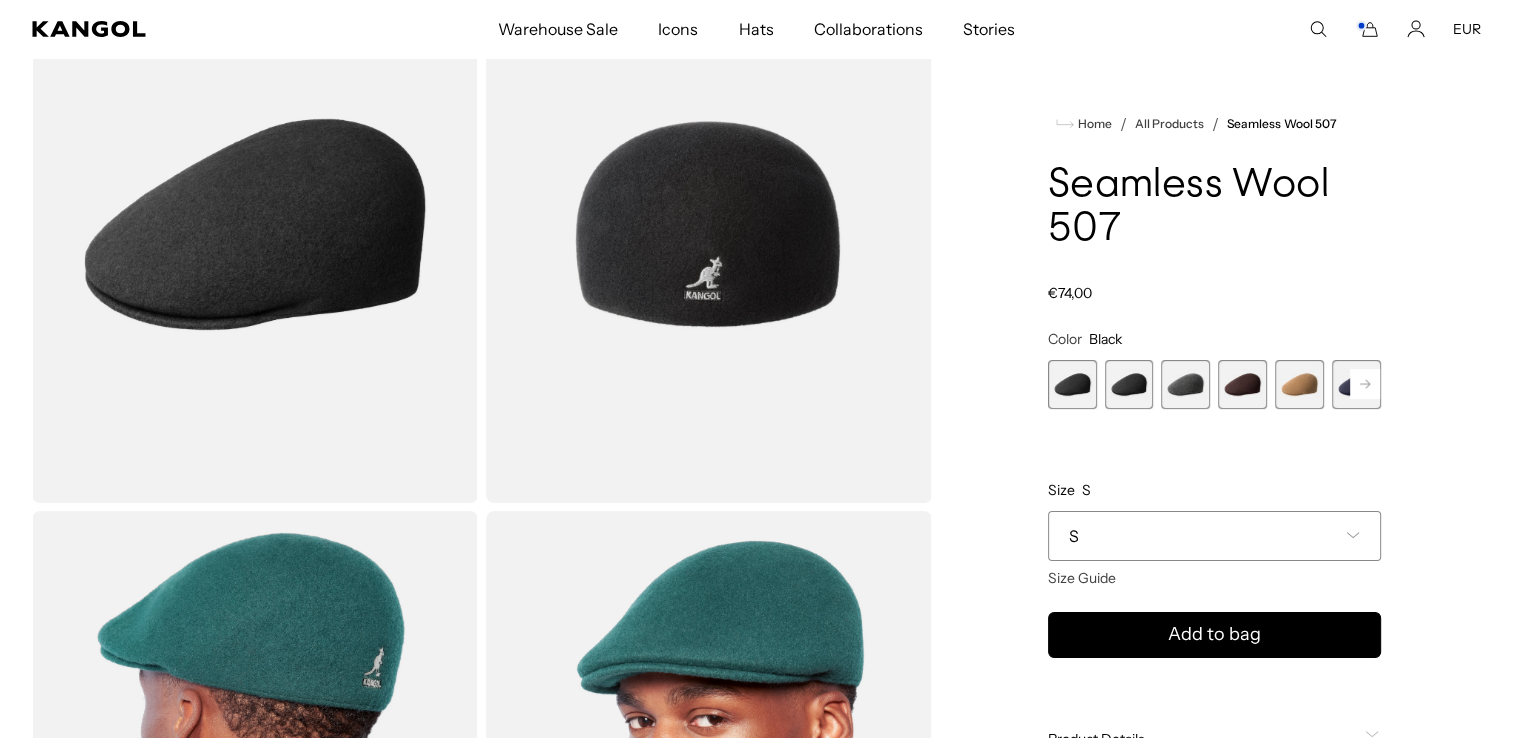scroll, scrollTop: 0, scrollLeft: 0, axis: both 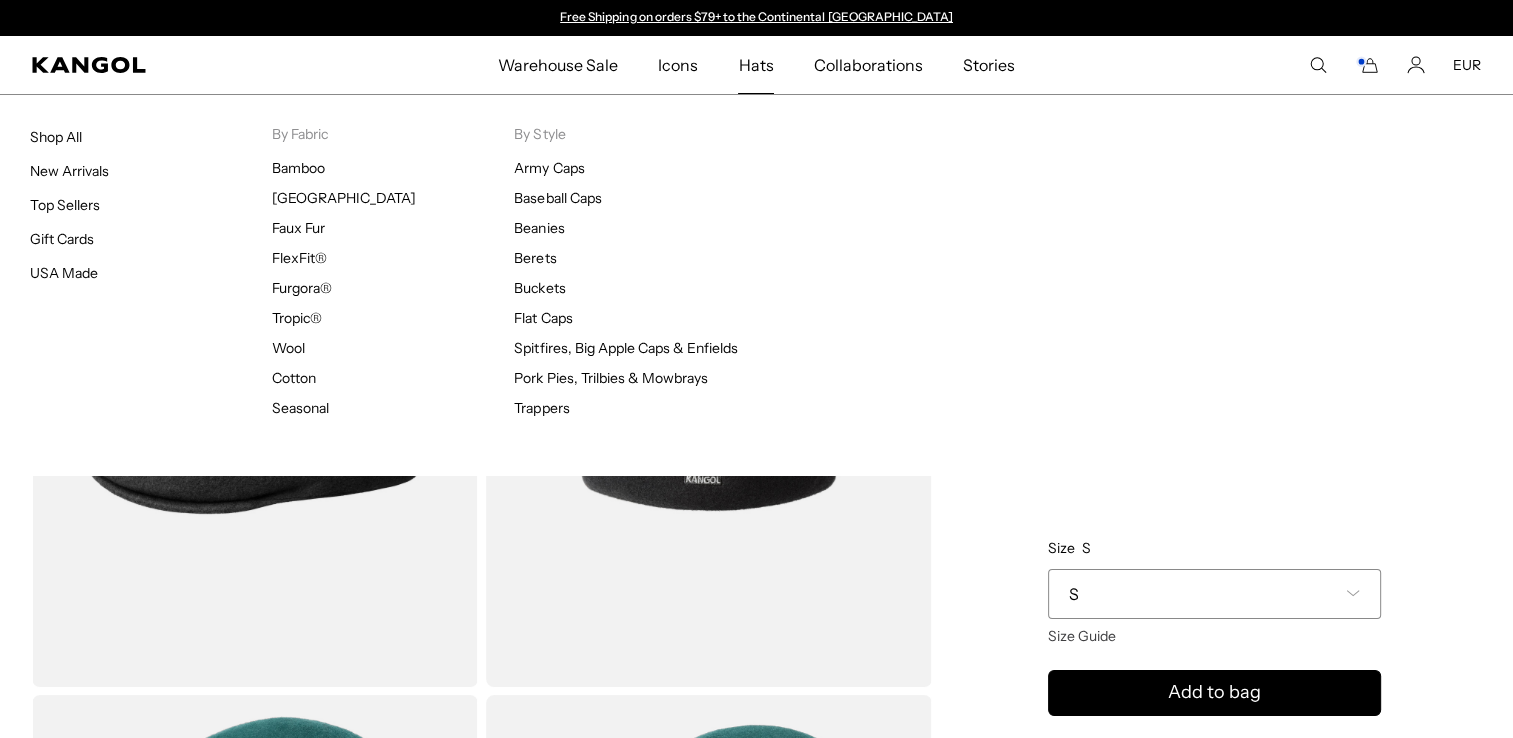 click on "Hats" at bounding box center (755, 65) 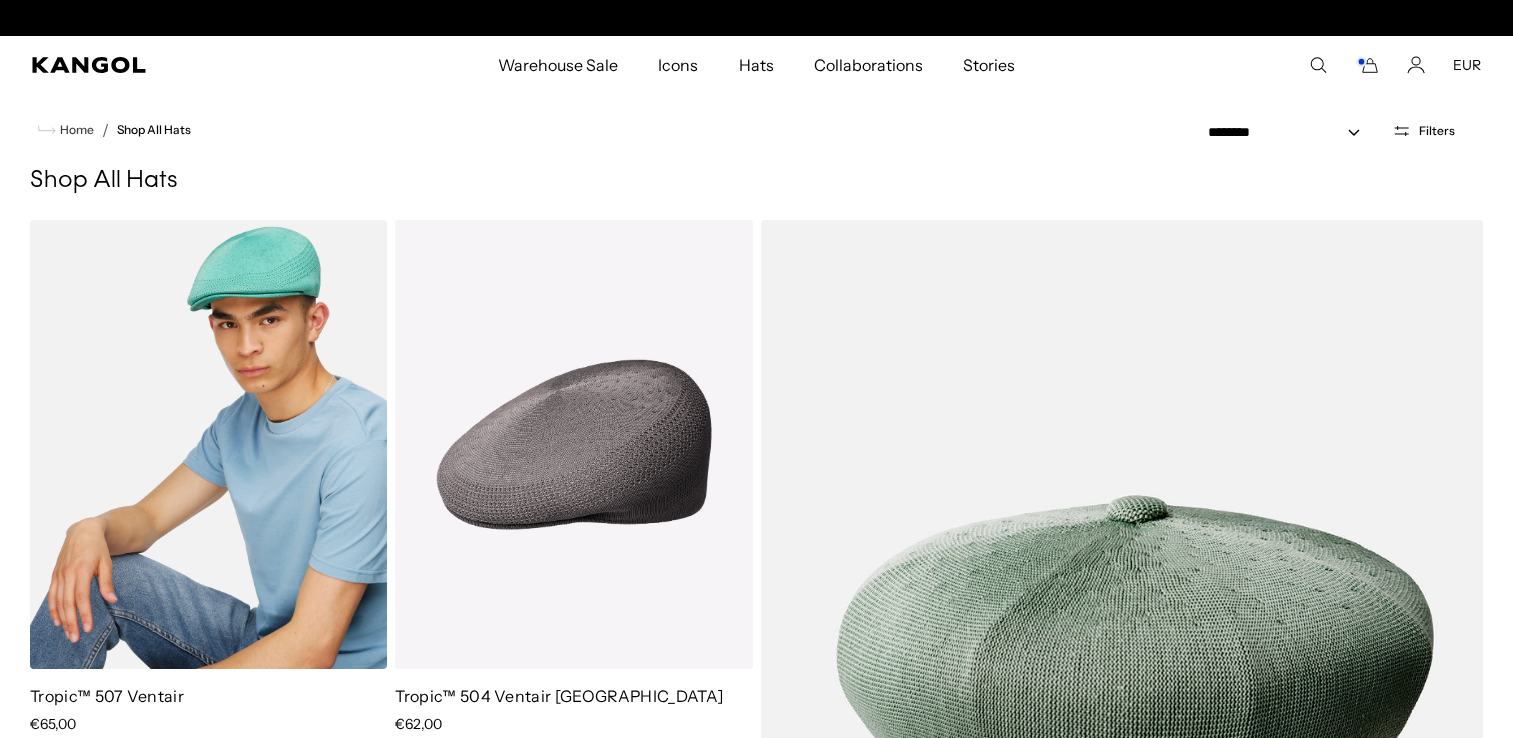 scroll, scrollTop: 216, scrollLeft: 0, axis: vertical 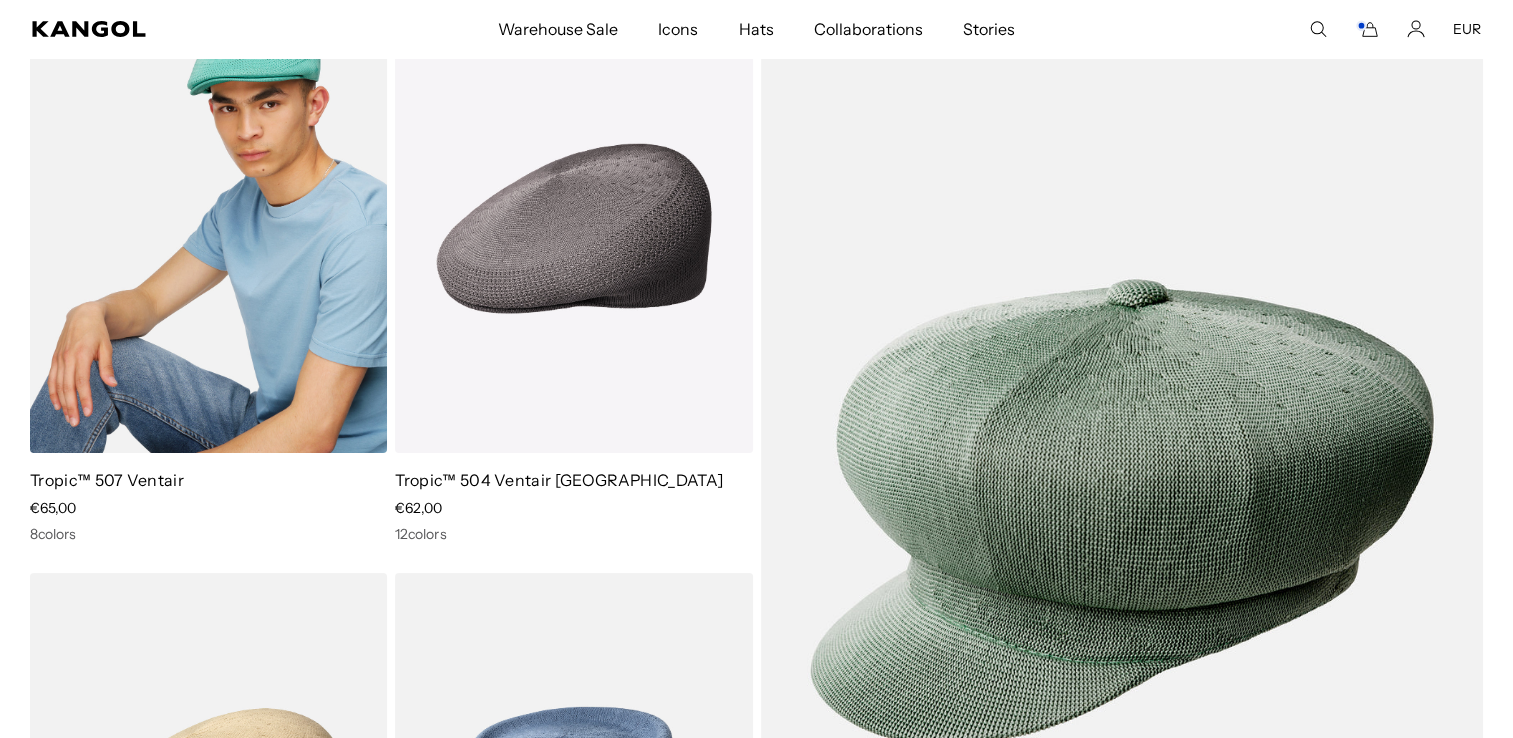 click at bounding box center (208, 228) 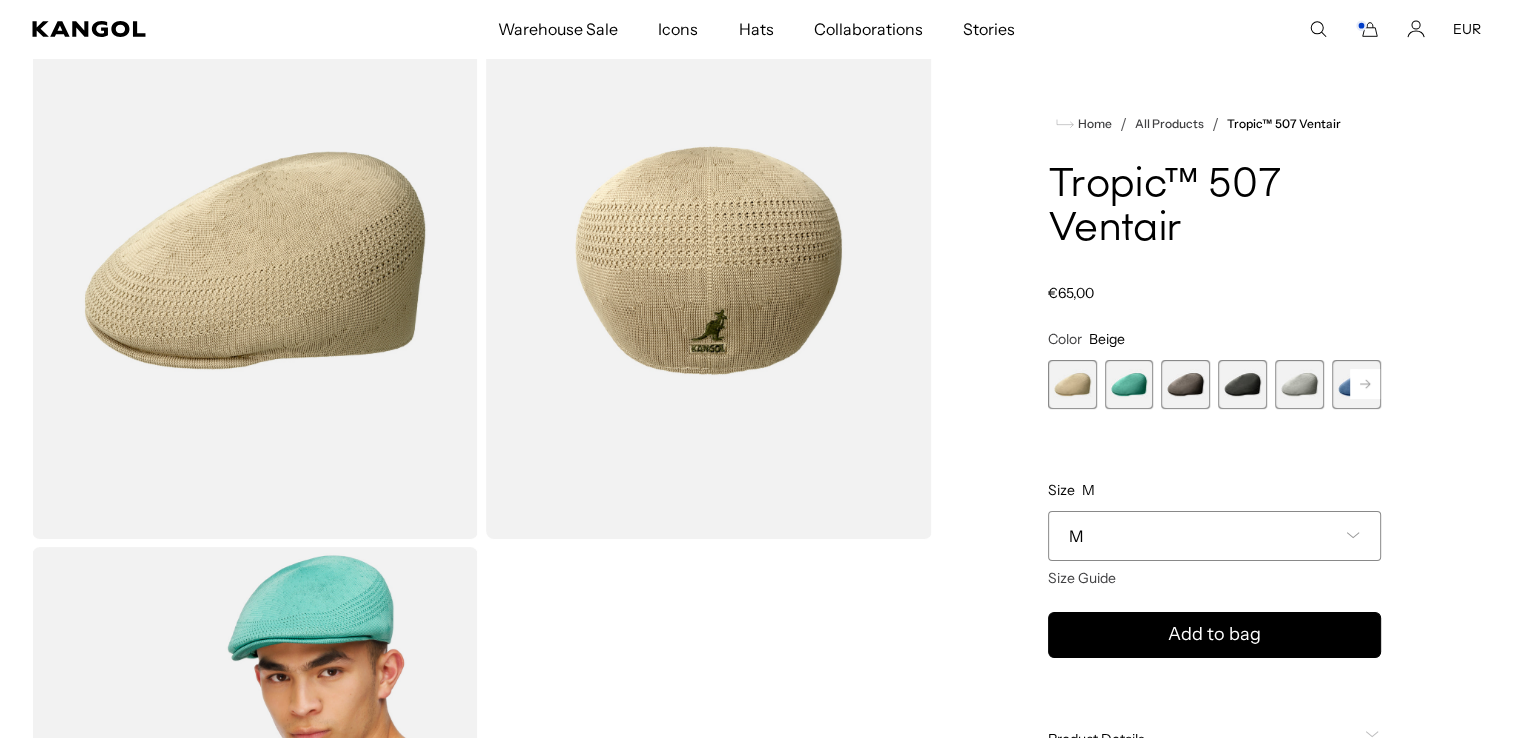 scroll, scrollTop: 156, scrollLeft: 0, axis: vertical 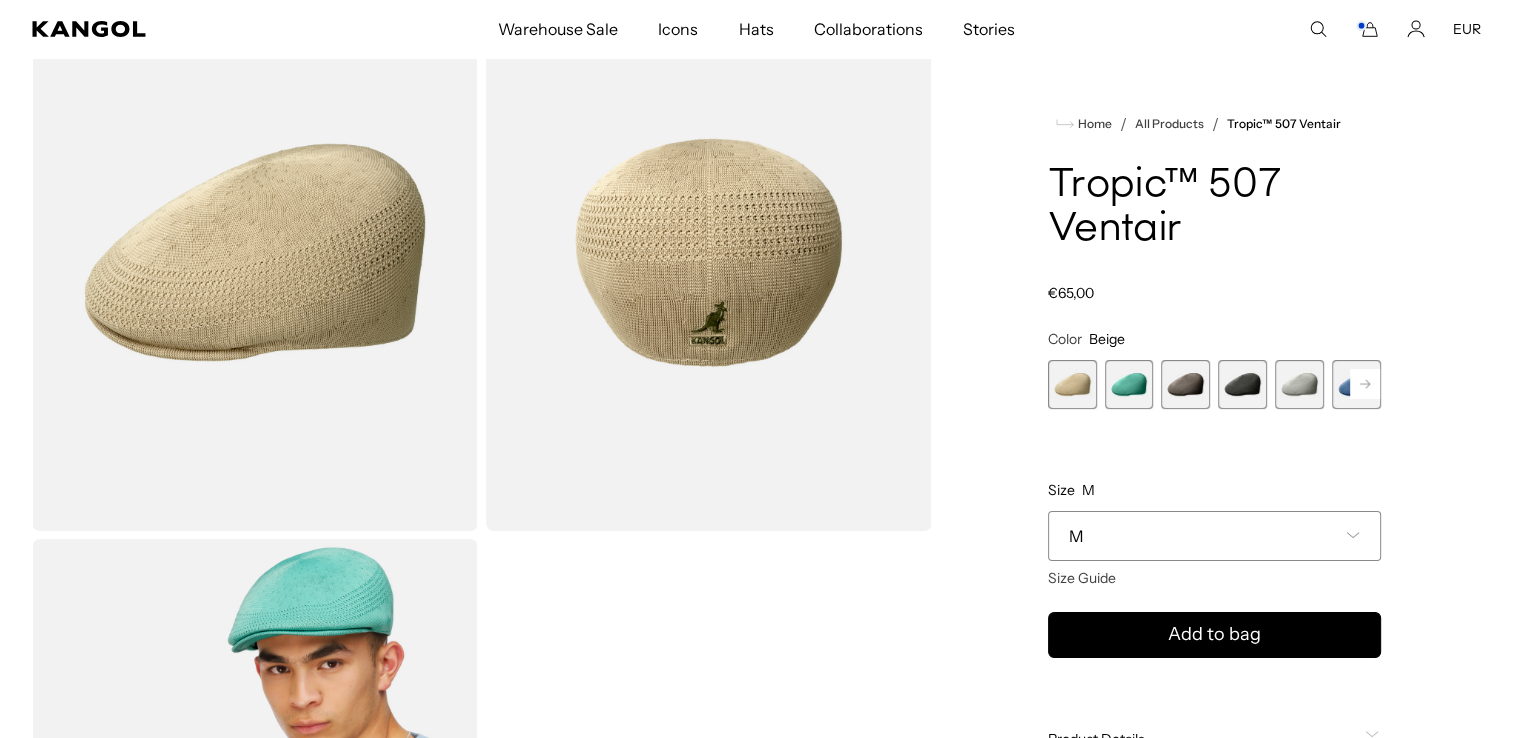 click at bounding box center [1242, 384] 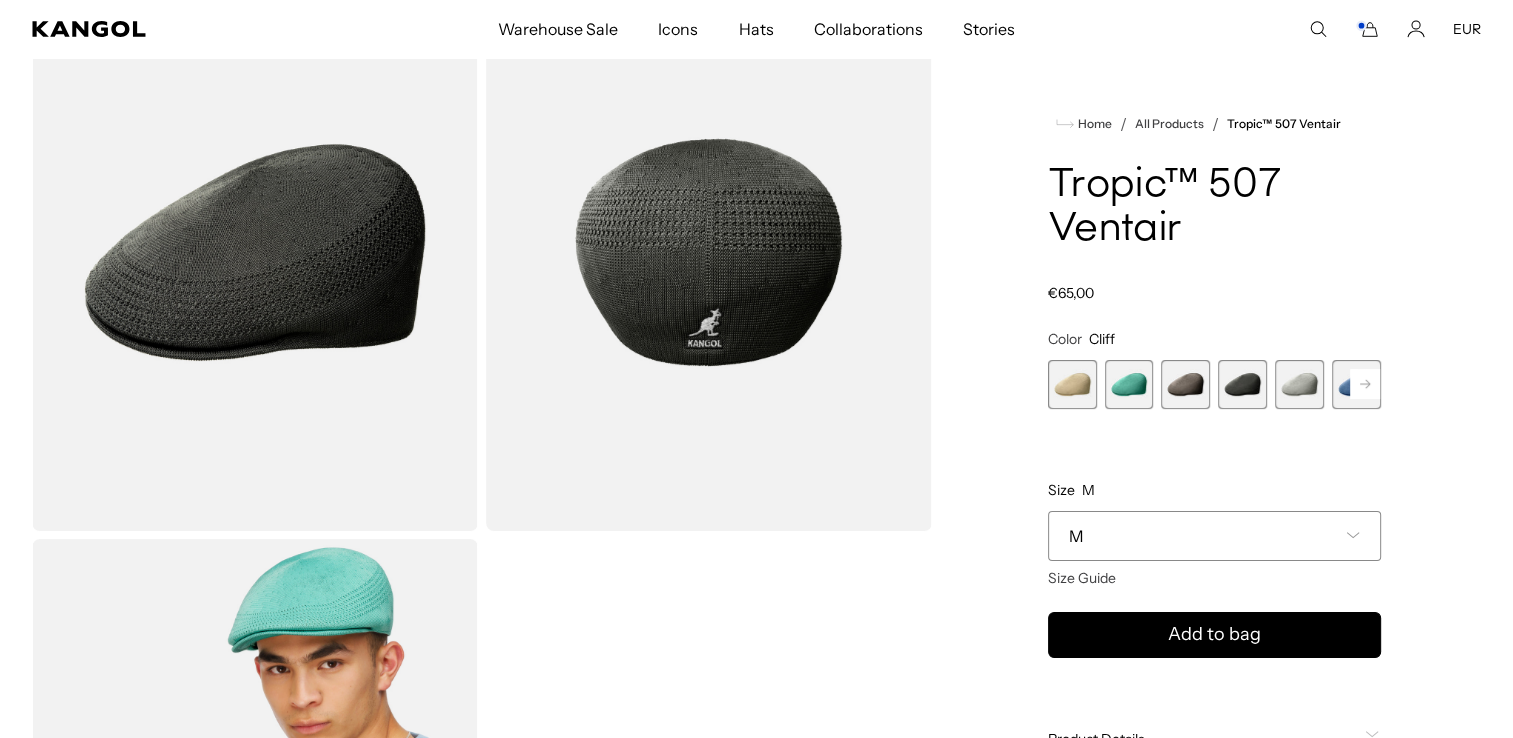scroll, scrollTop: 0, scrollLeft: 412, axis: horizontal 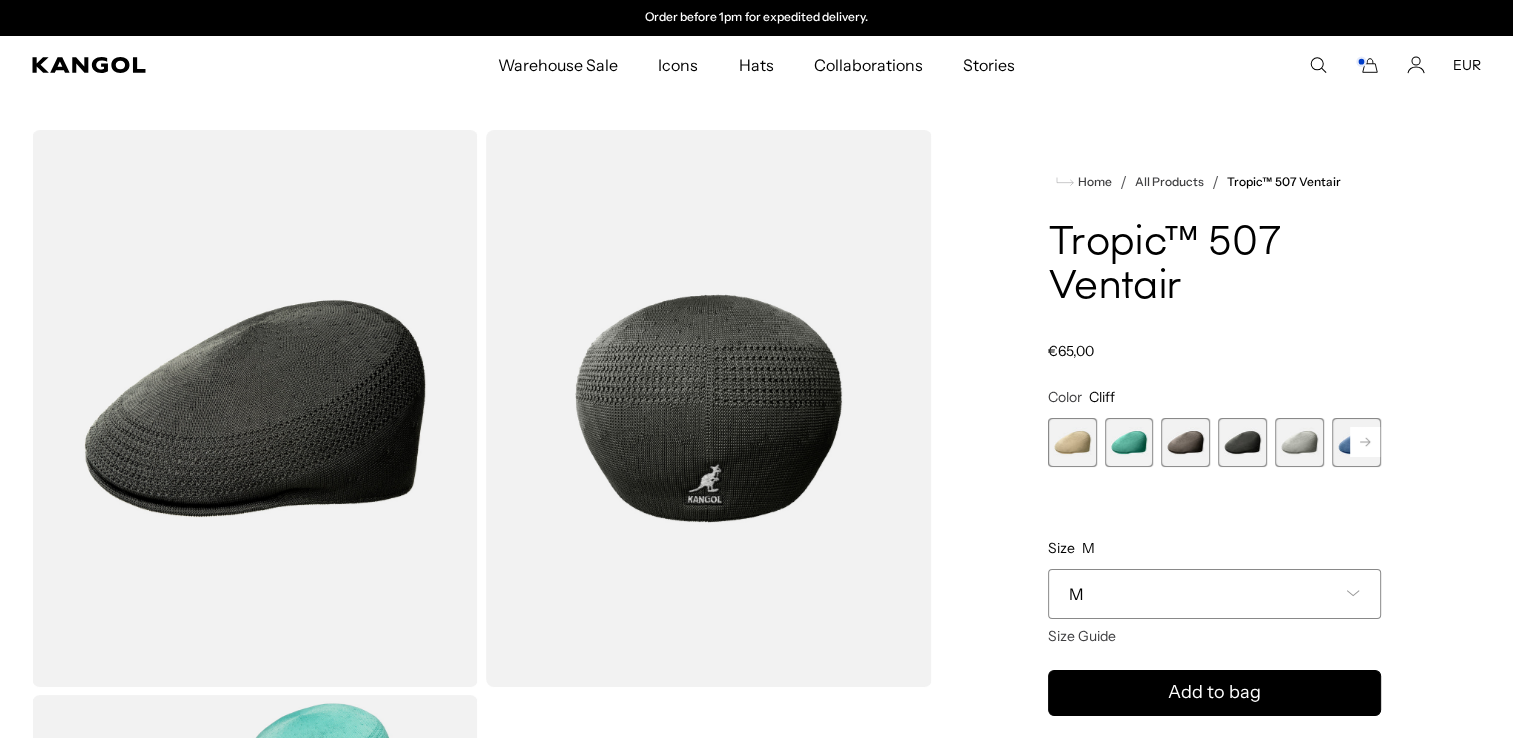 click 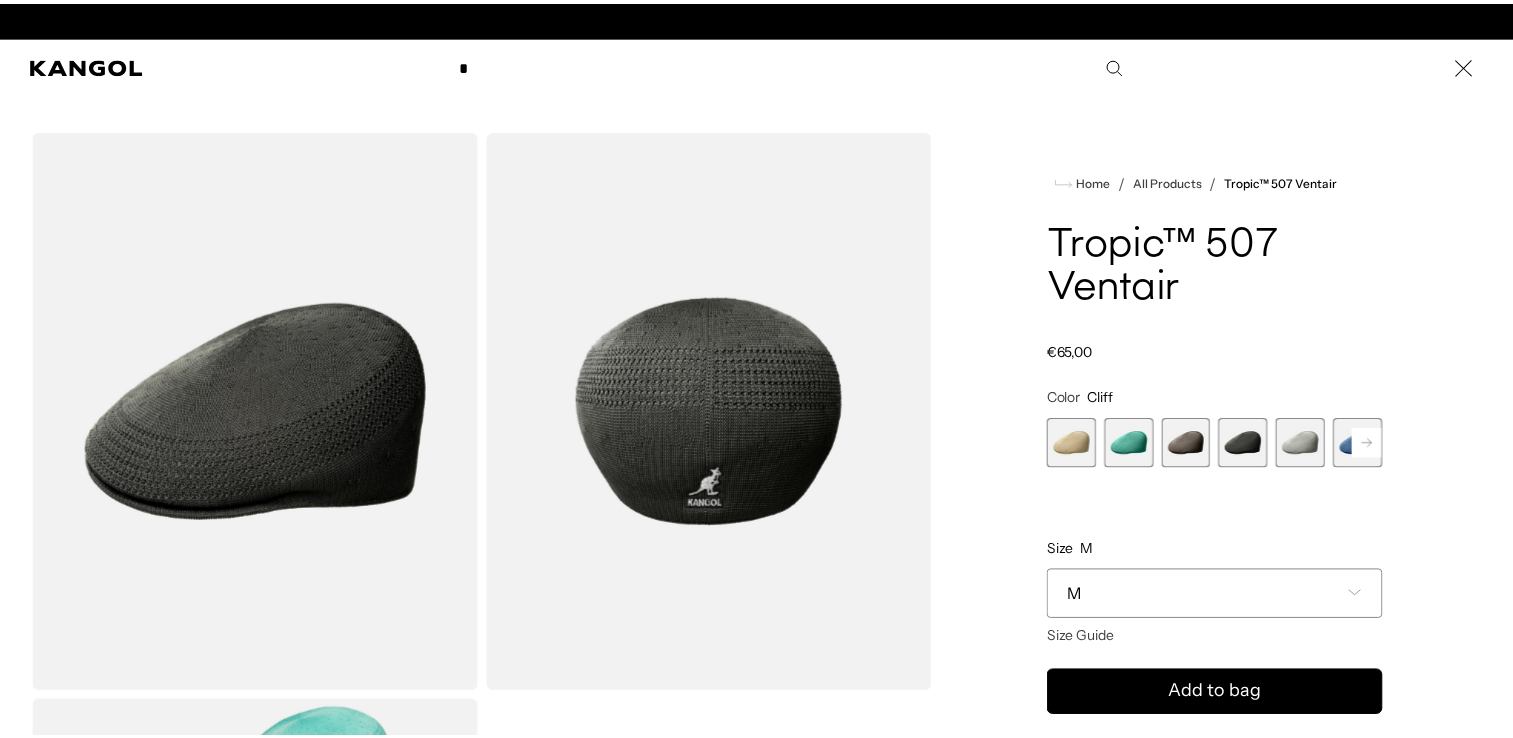 scroll, scrollTop: 0, scrollLeft: 0, axis: both 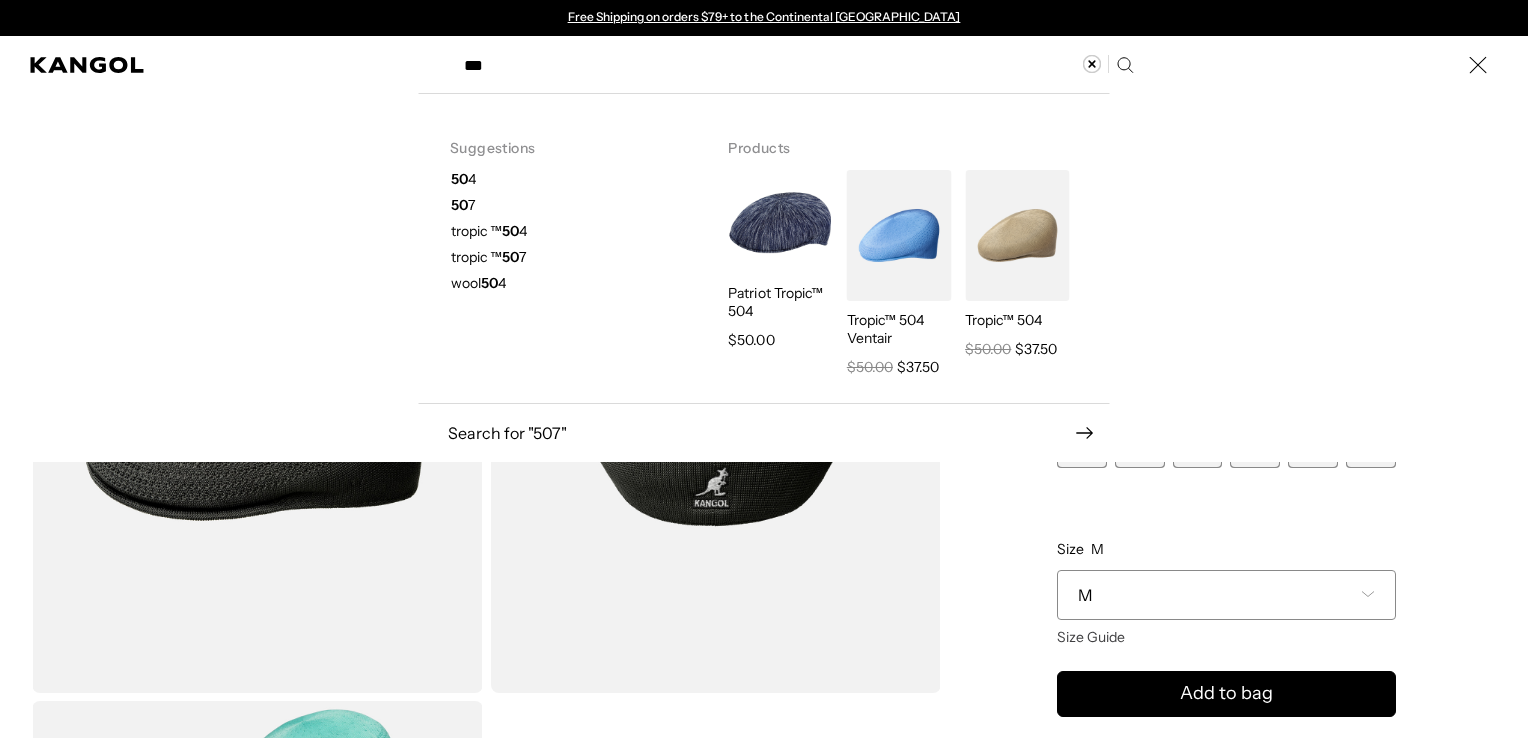 type on "***" 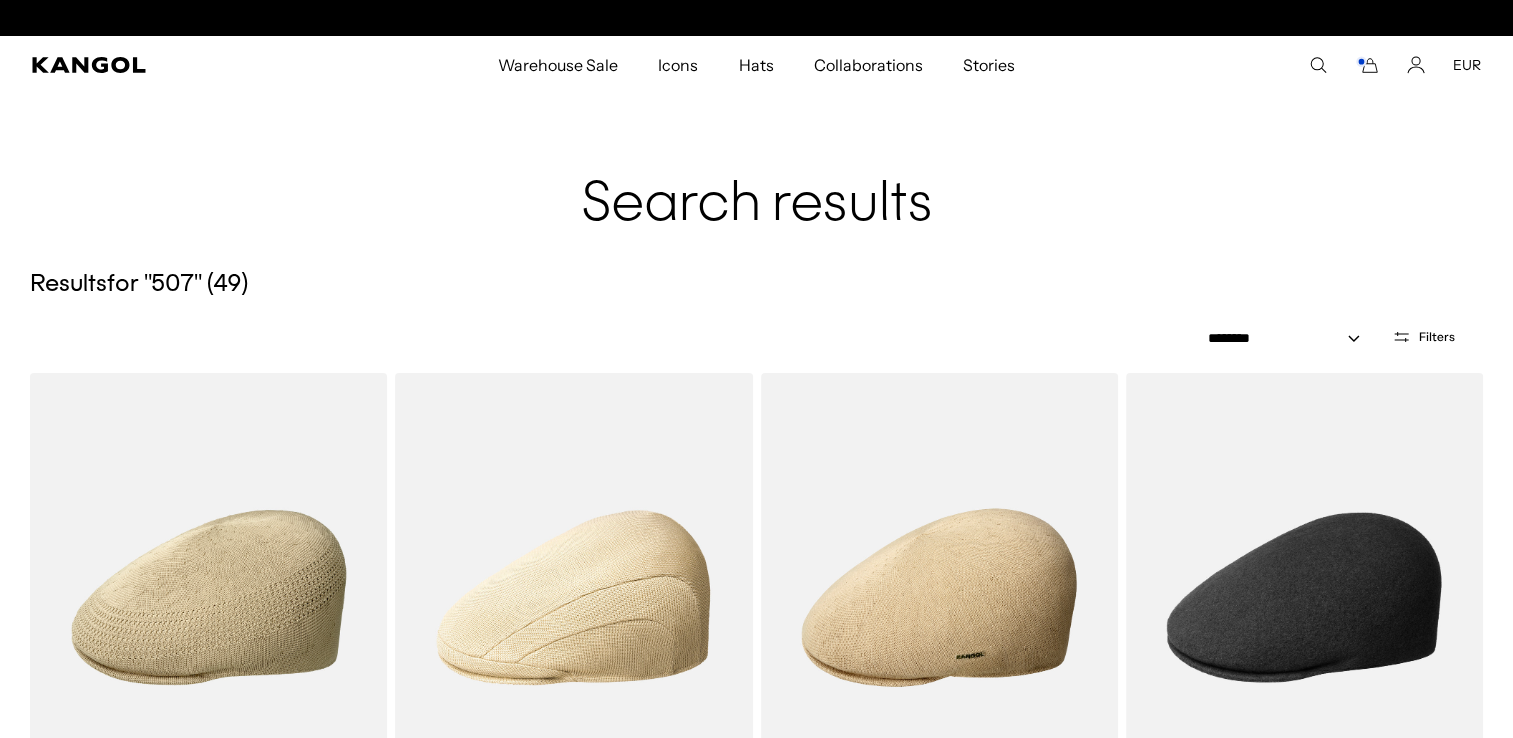 scroll, scrollTop: 0, scrollLeft: 412, axis: horizontal 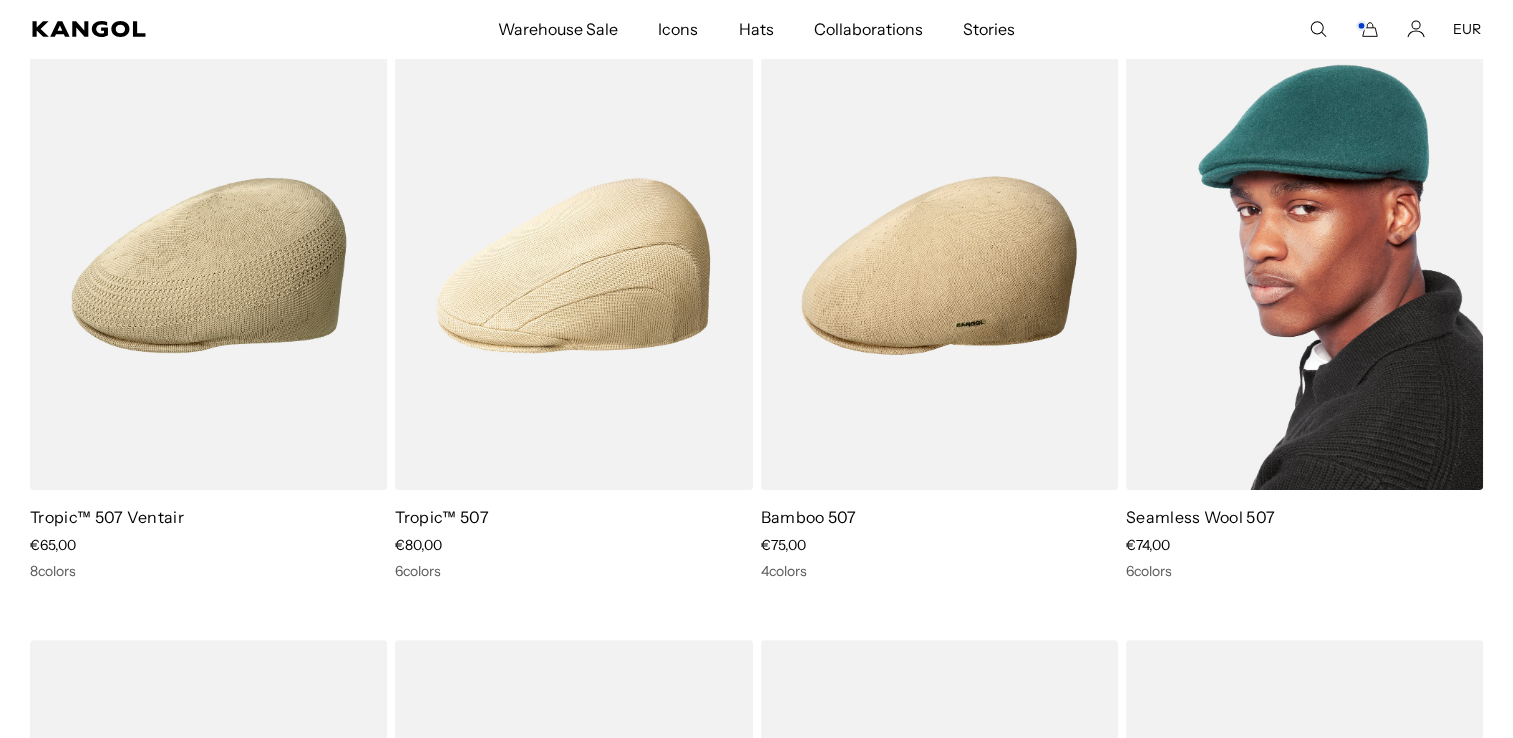 click at bounding box center (1304, 265) 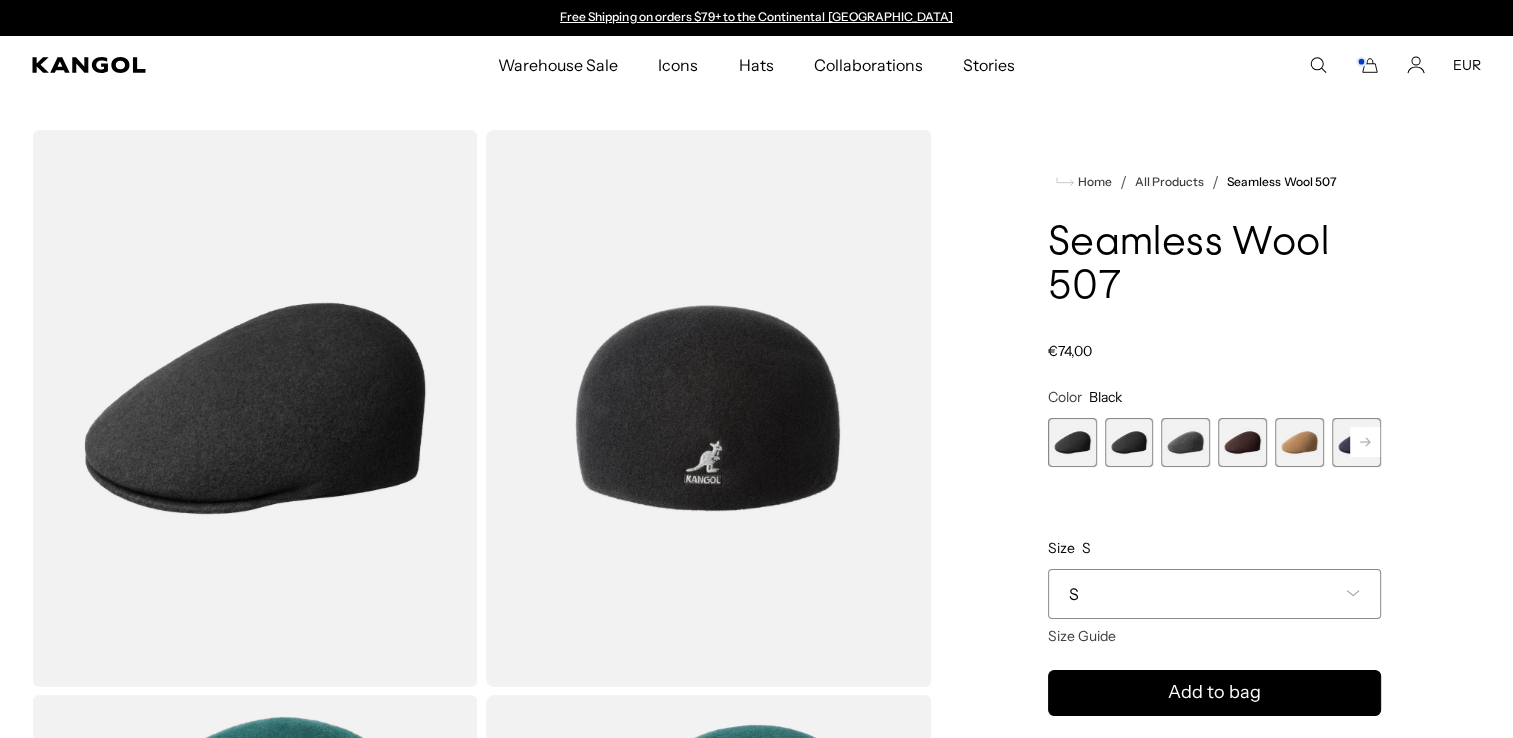 scroll, scrollTop: 220, scrollLeft: 0, axis: vertical 